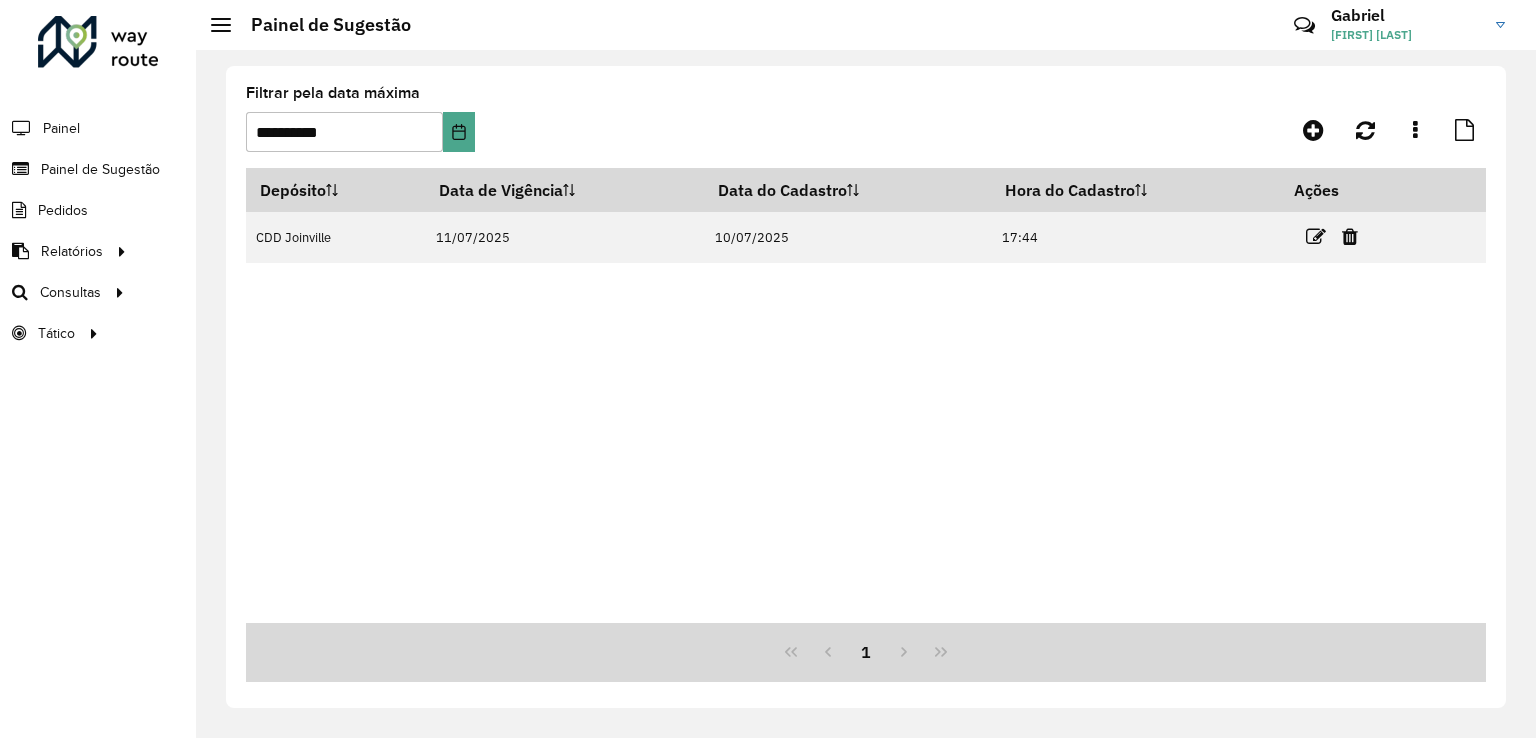 scroll, scrollTop: 0, scrollLeft: 0, axis: both 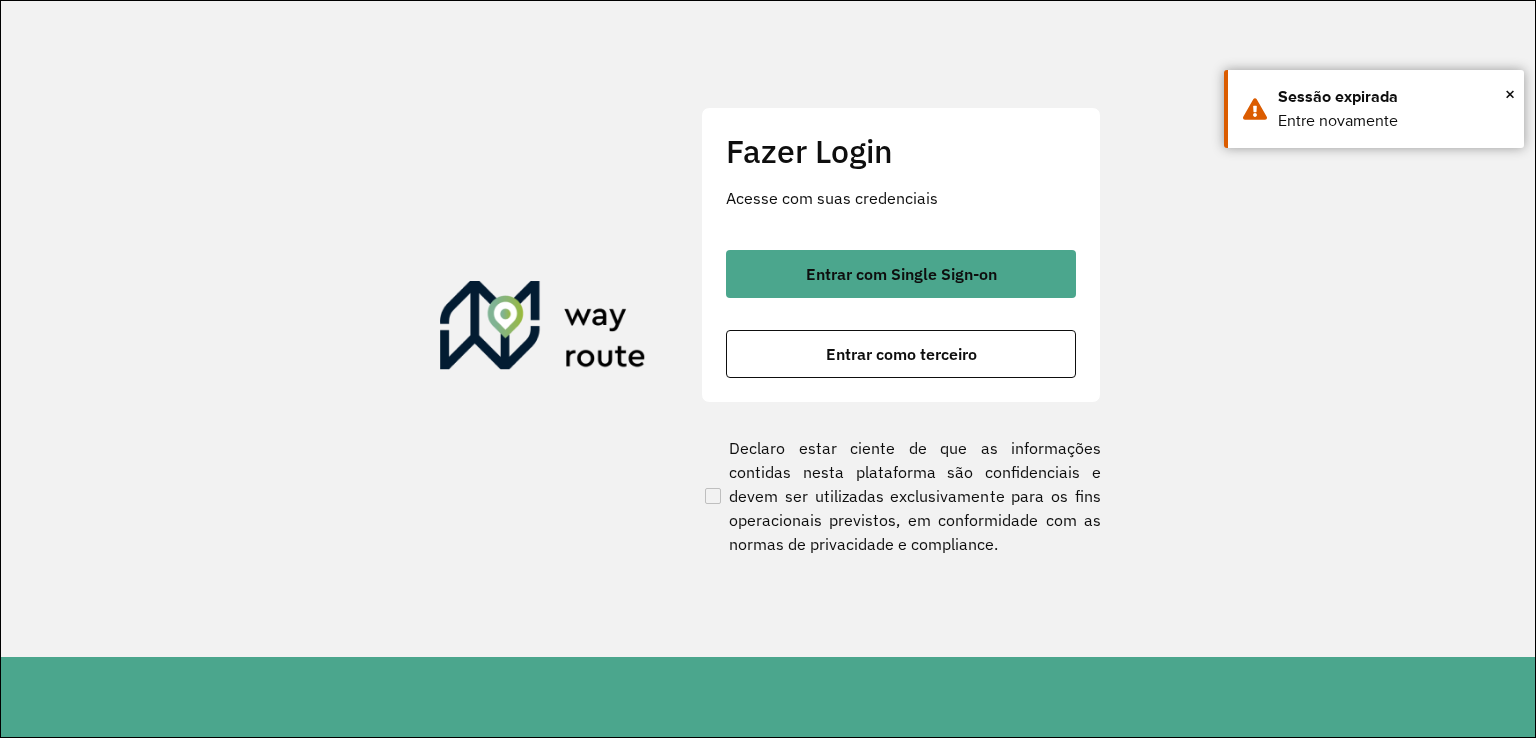 click on "Fazer Login Acesse com suas credenciais    Entrar com Single Sign-on    Entrar como terceiro" 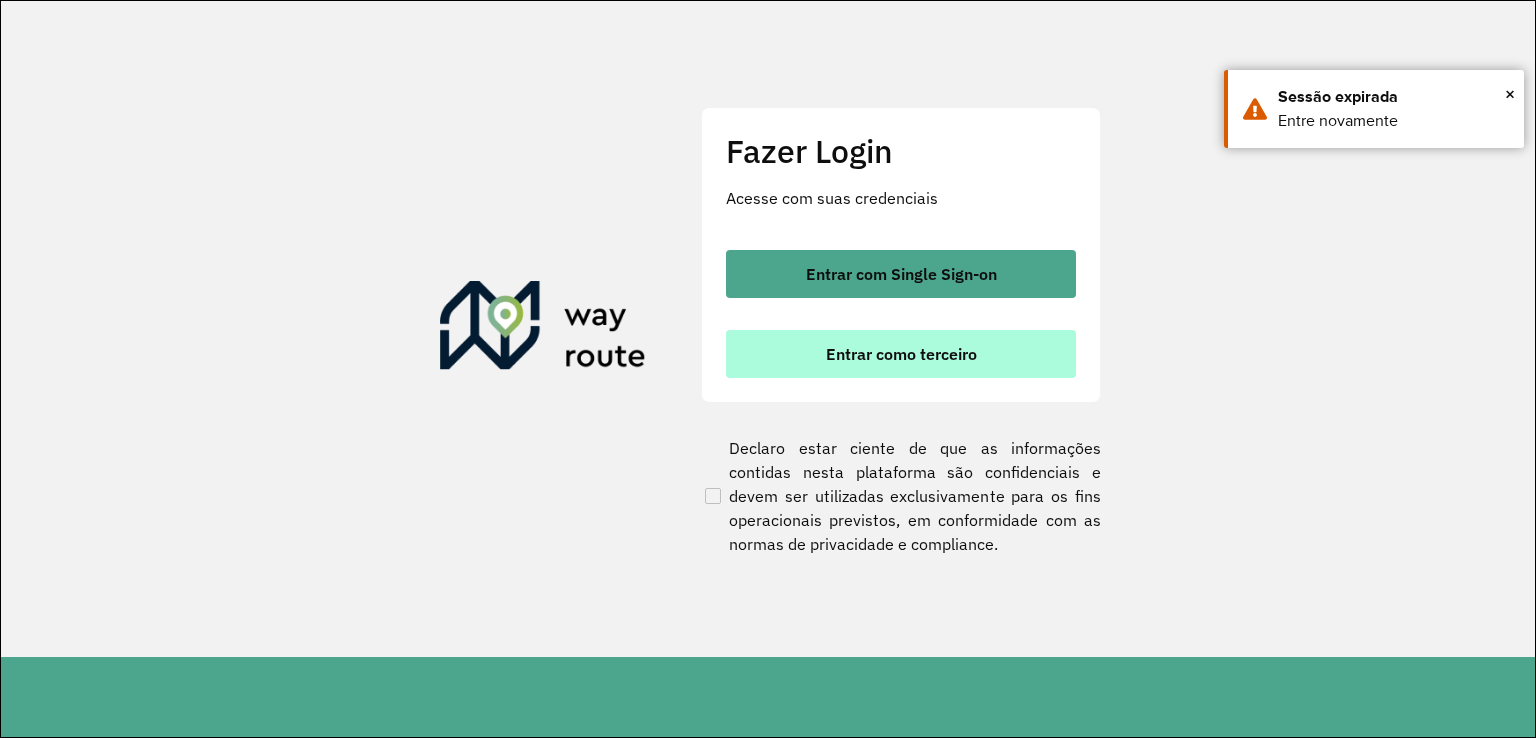 click on "Entrar como terceiro" at bounding box center (901, 354) 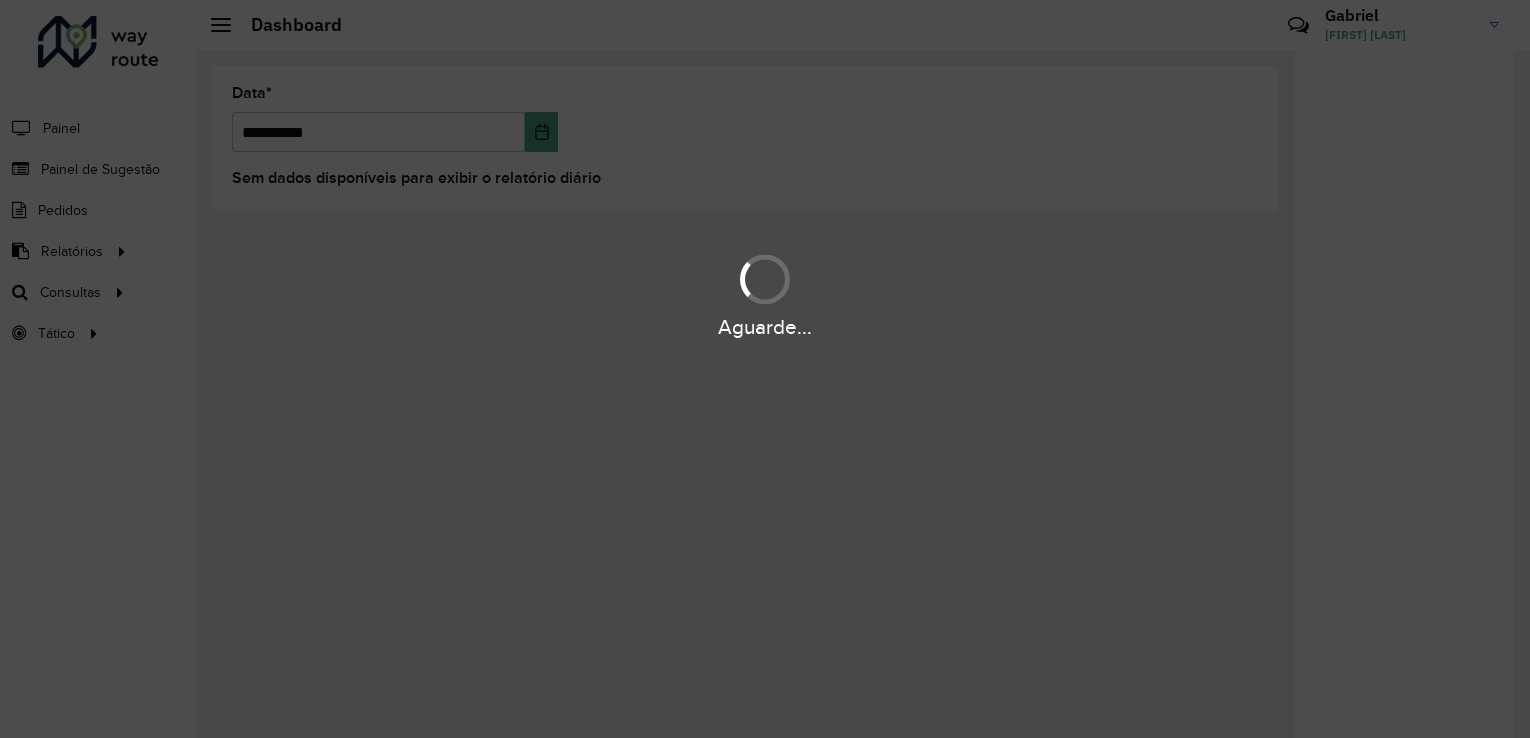 scroll, scrollTop: 0, scrollLeft: 0, axis: both 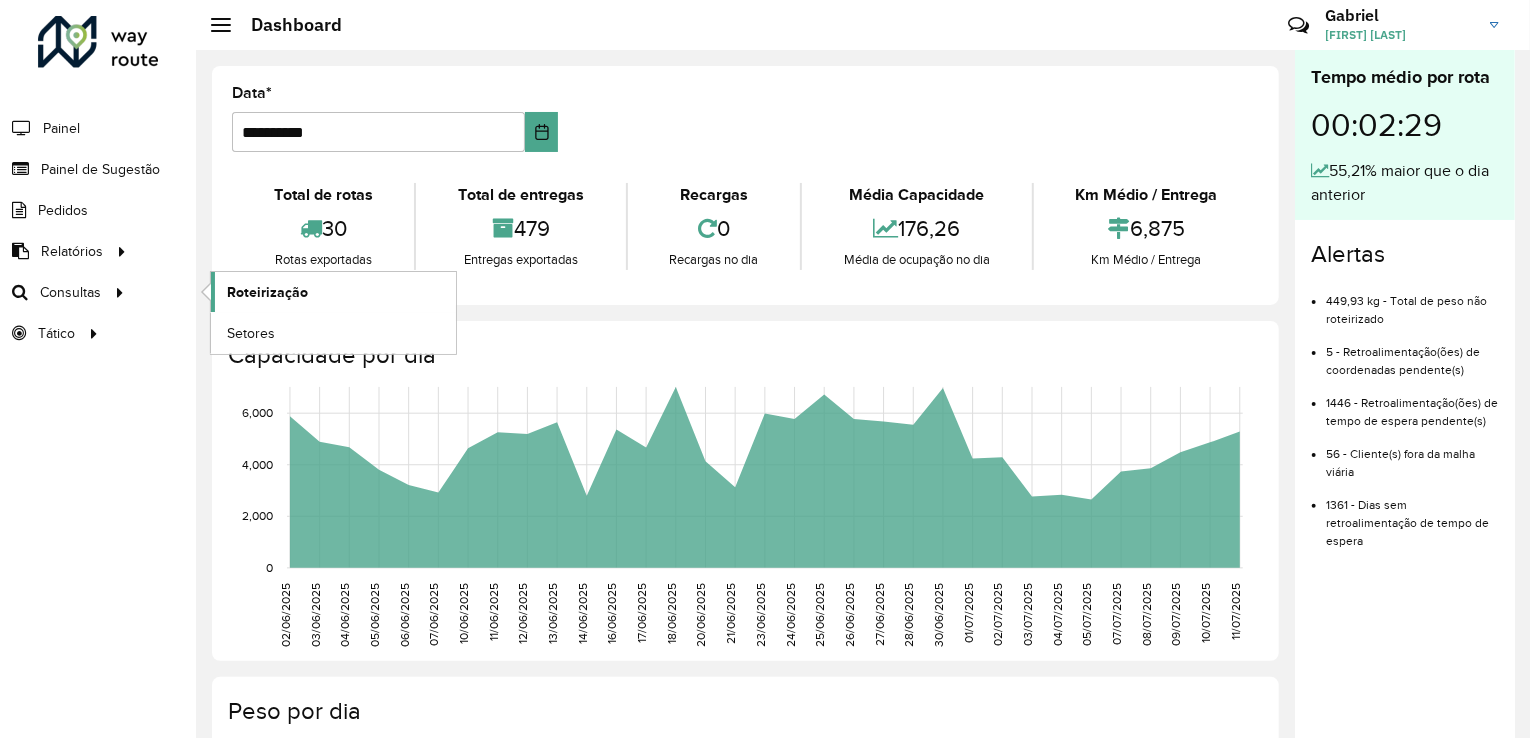 click on "Roteirização" 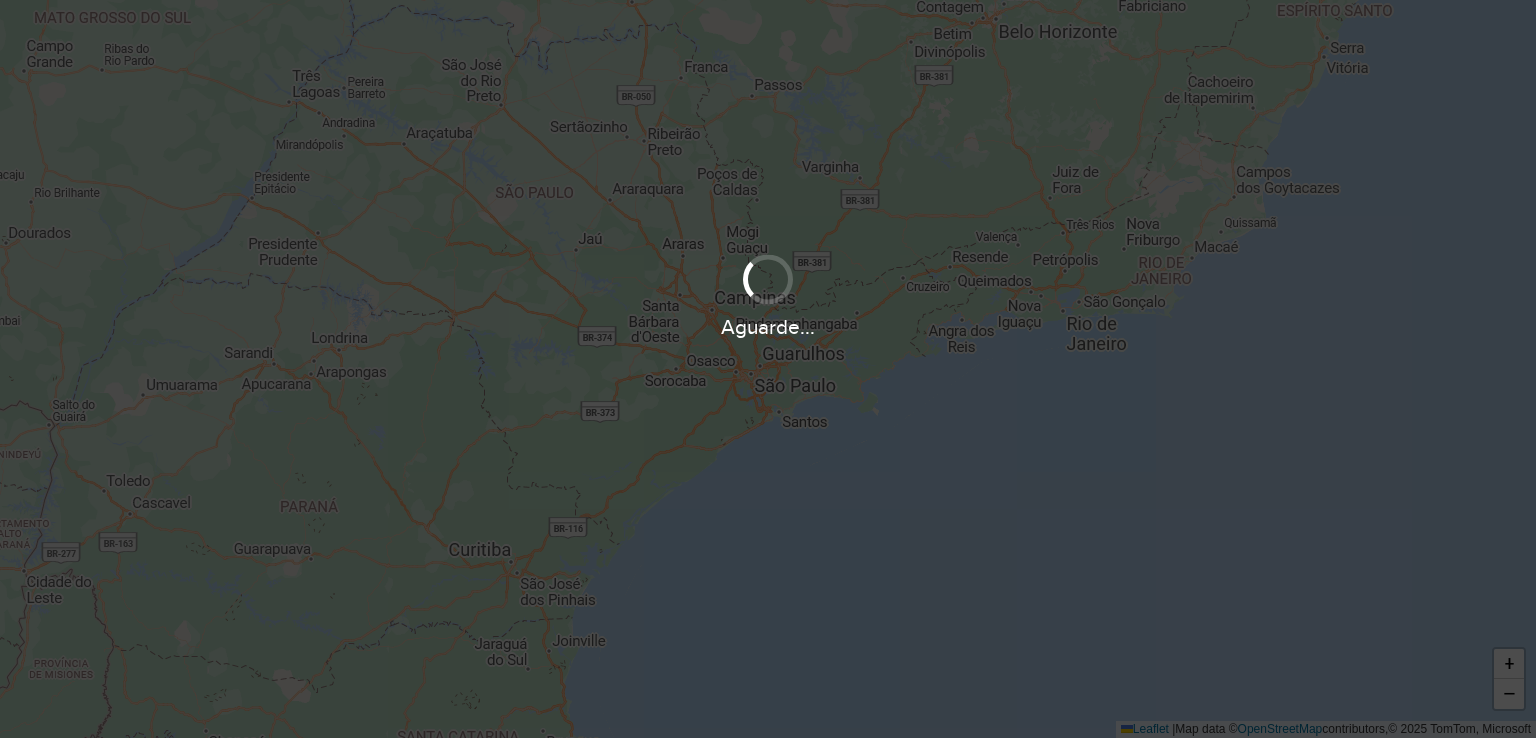 scroll, scrollTop: 0, scrollLeft: 0, axis: both 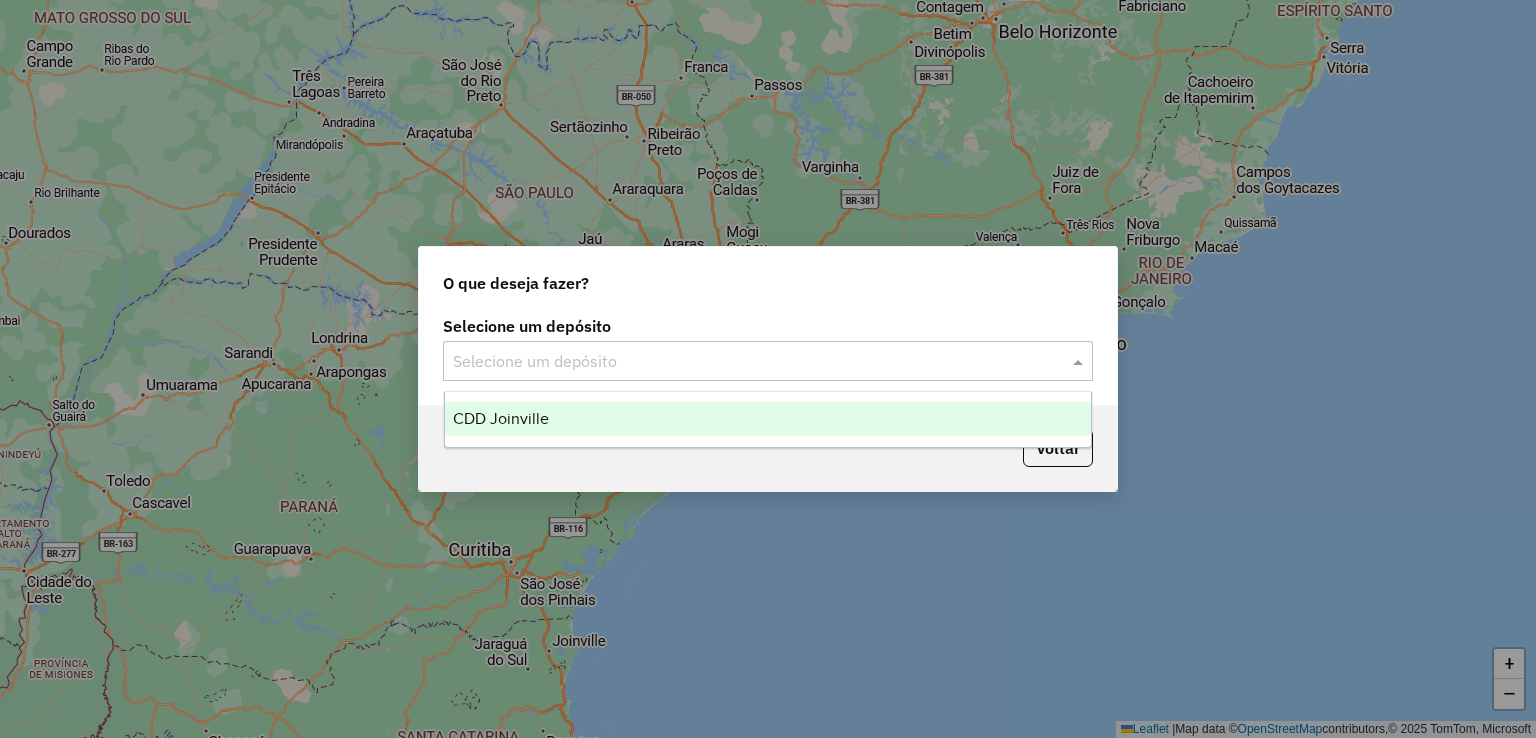 click 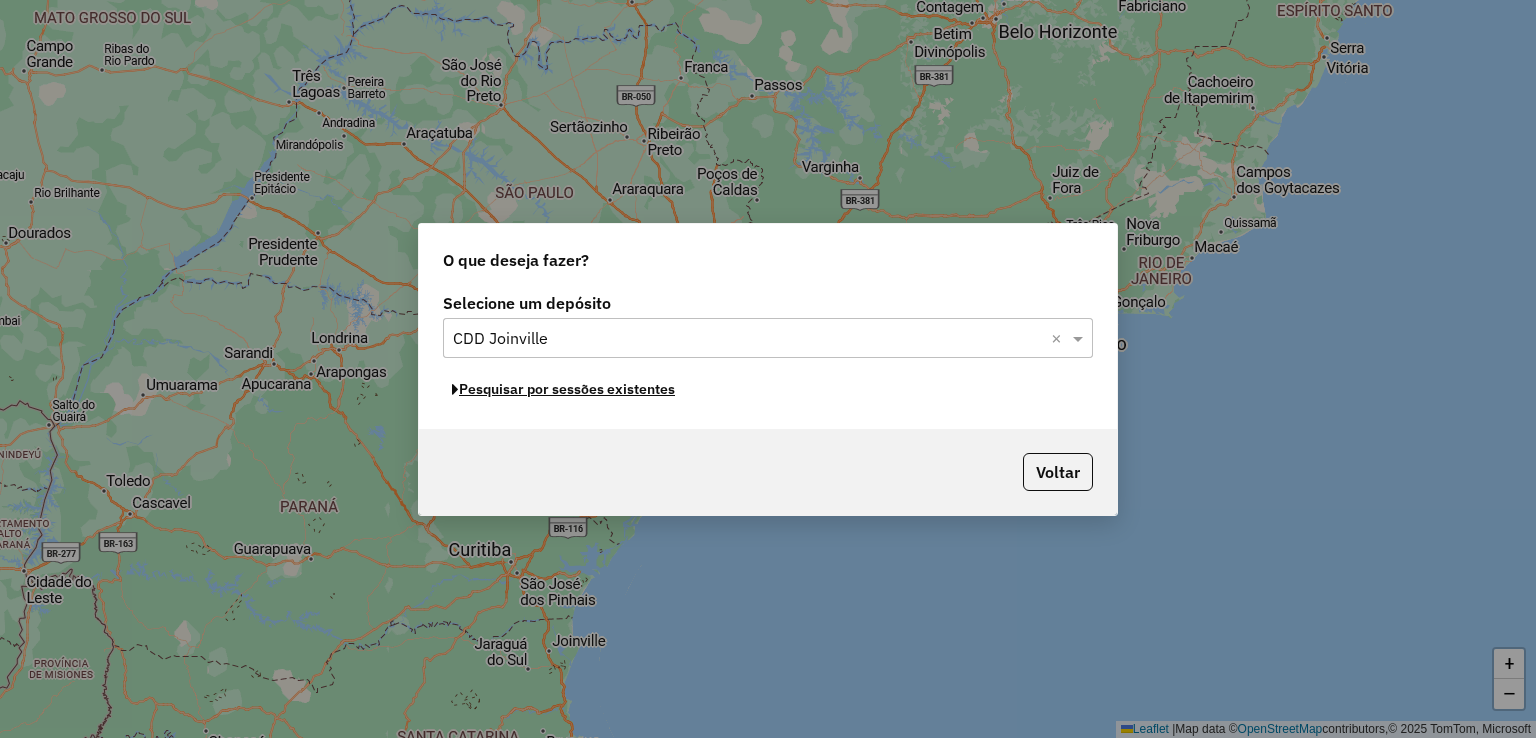 click on "Pesquisar por sessões existentes" 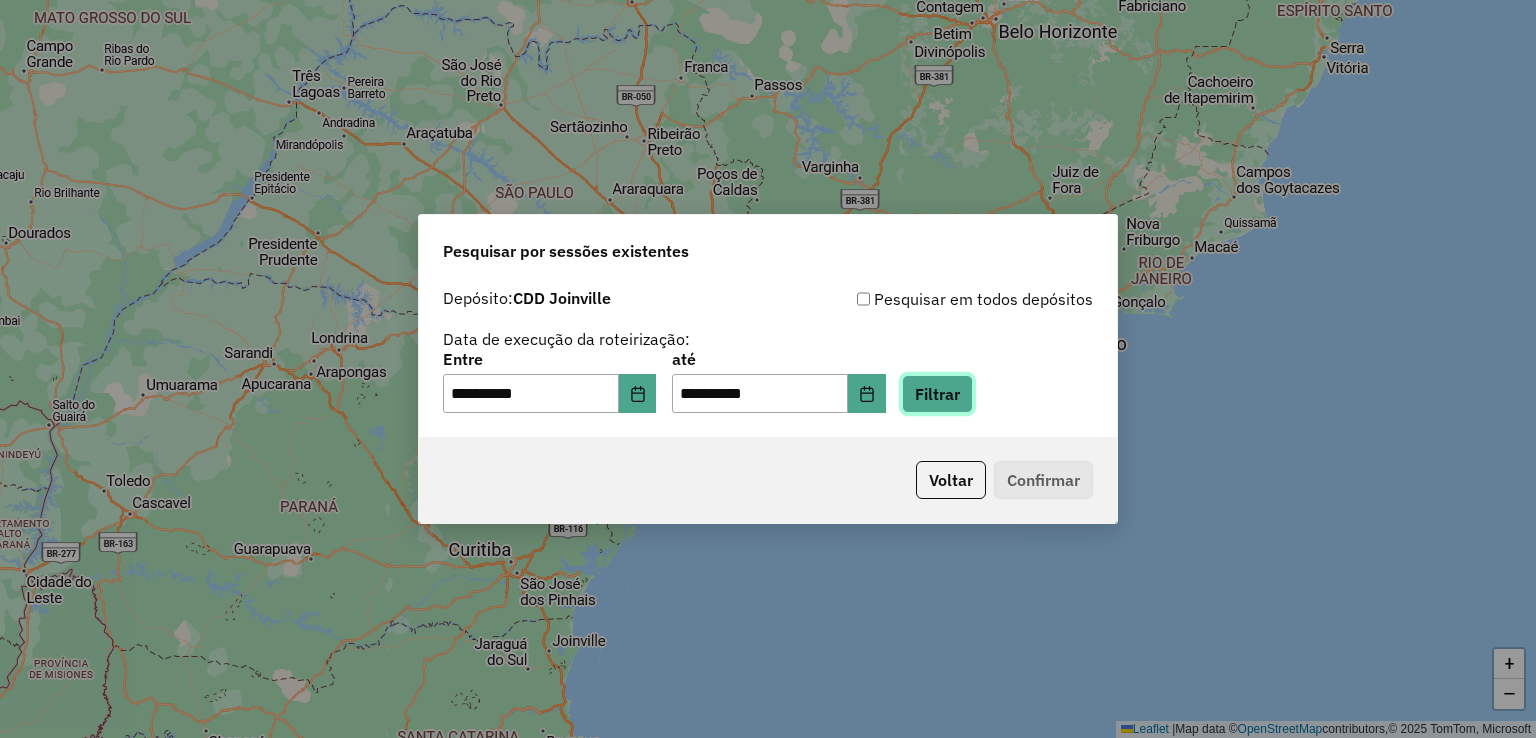 click on "Filtrar" 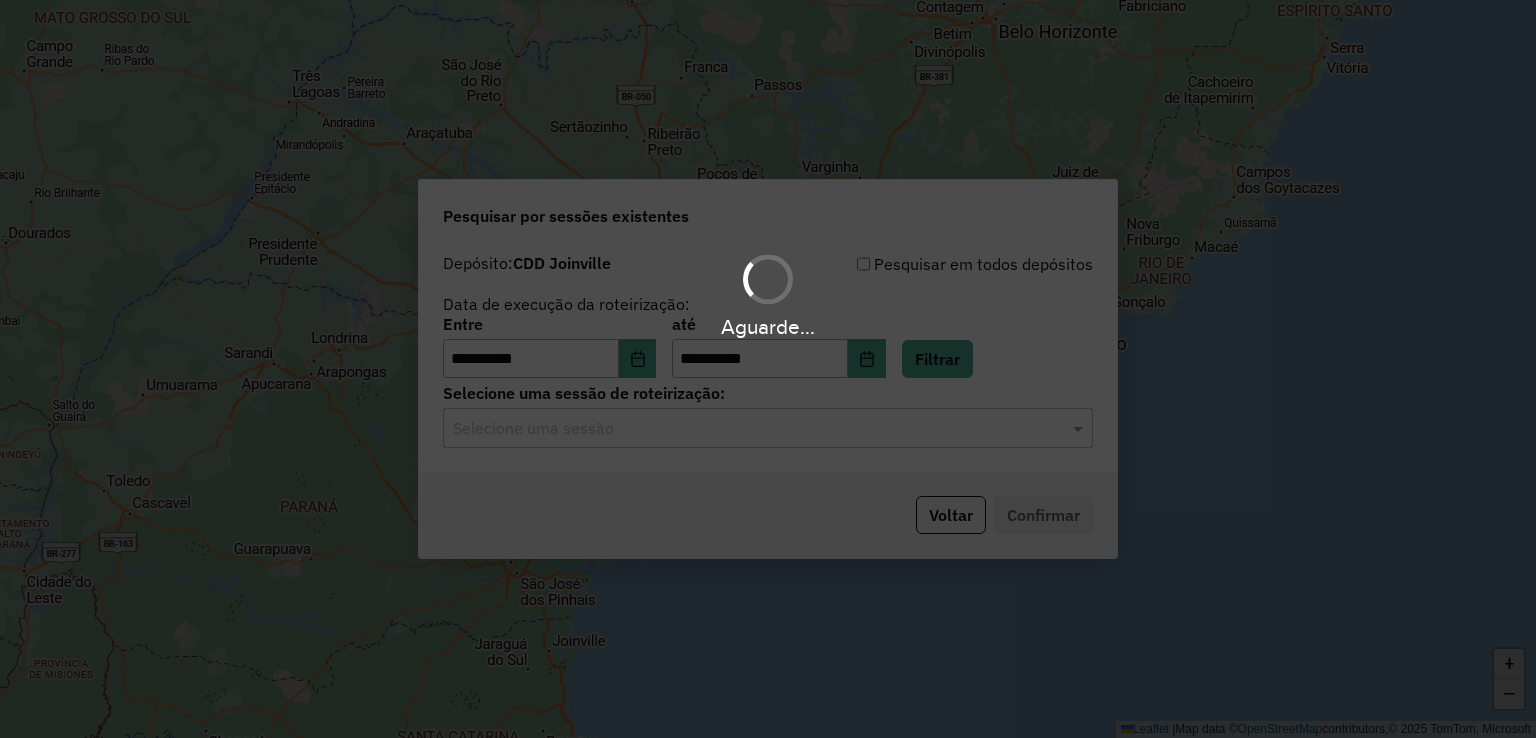 click on "Aguarde..." at bounding box center [768, 369] 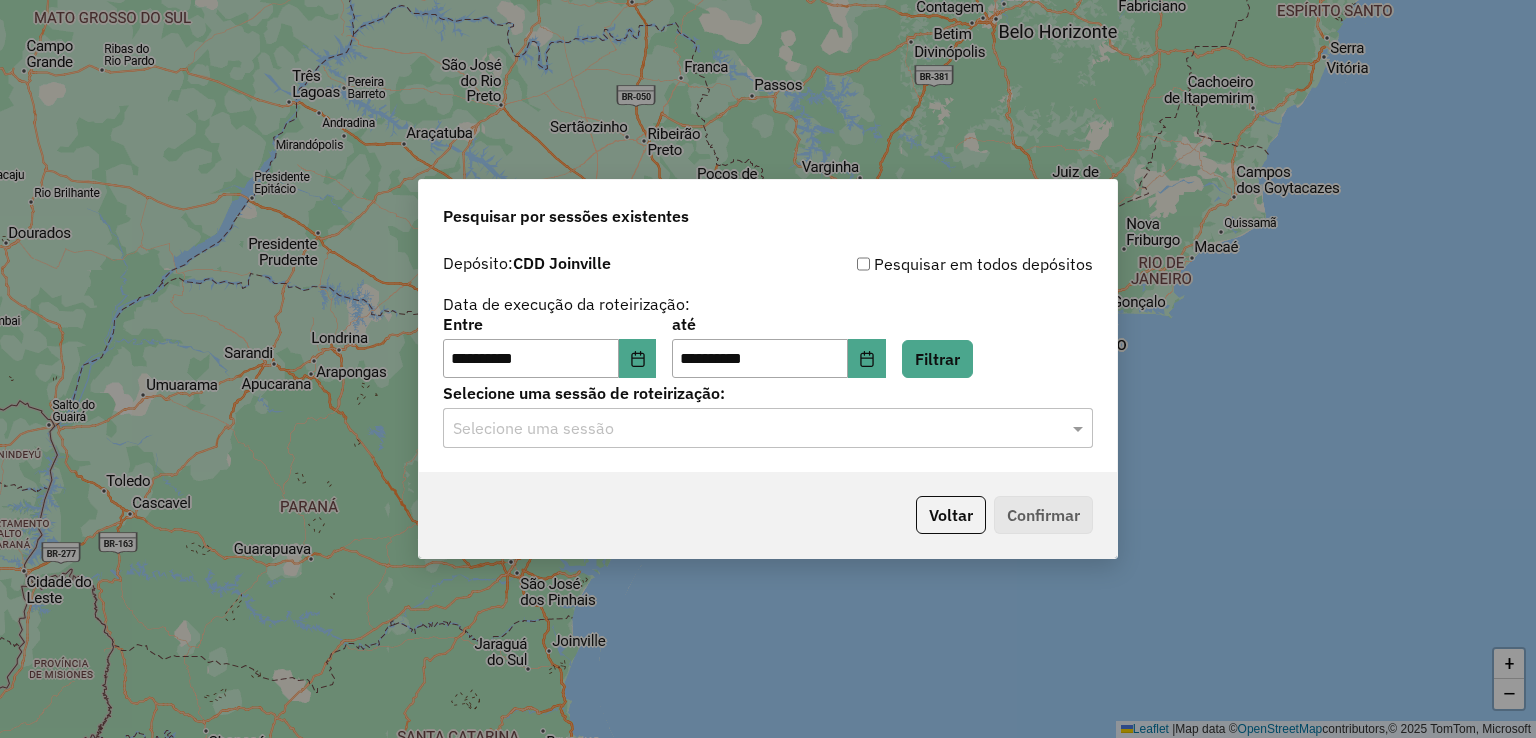 click on "Selecione uma sessão" 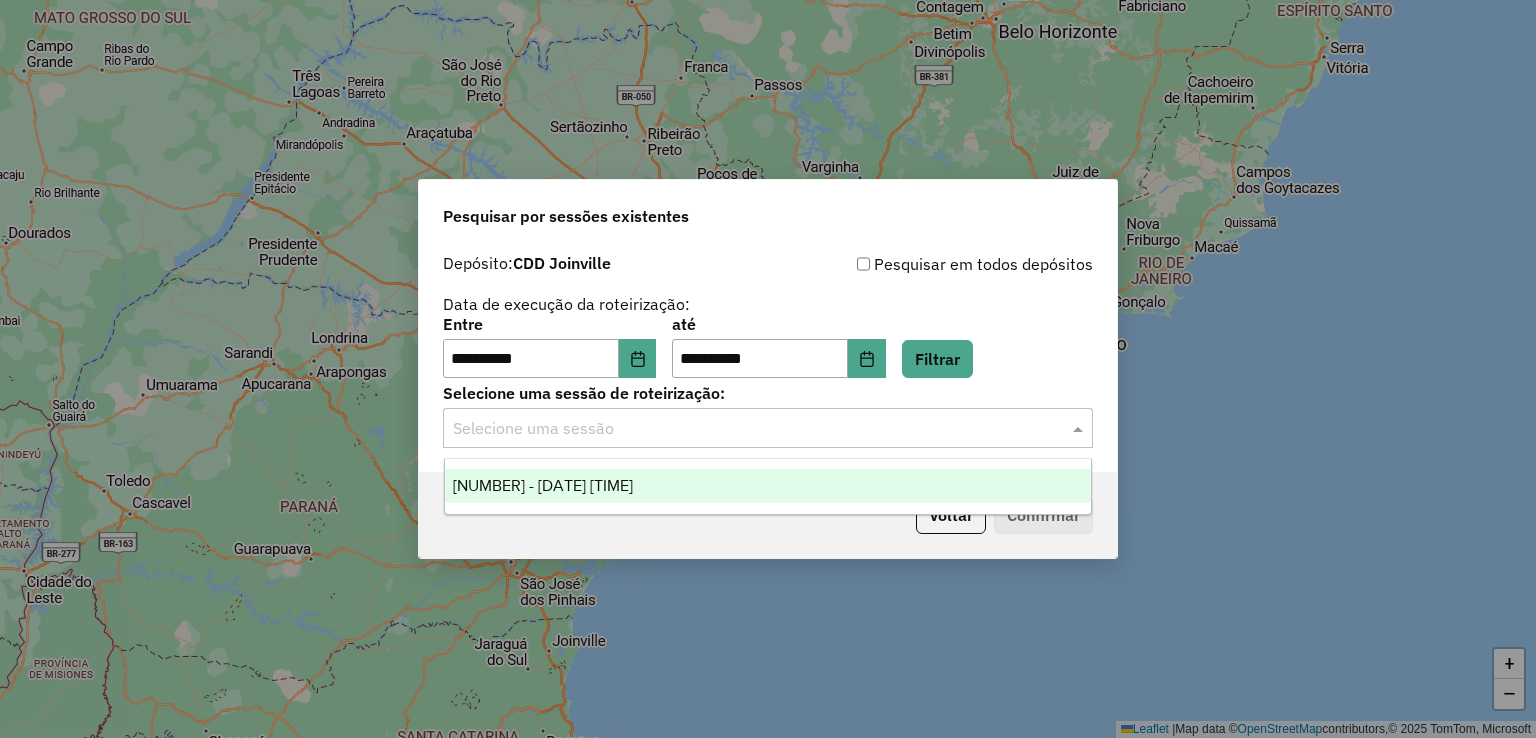 click on "1188246 - 11/07/2025 20:11" at bounding box center [543, 485] 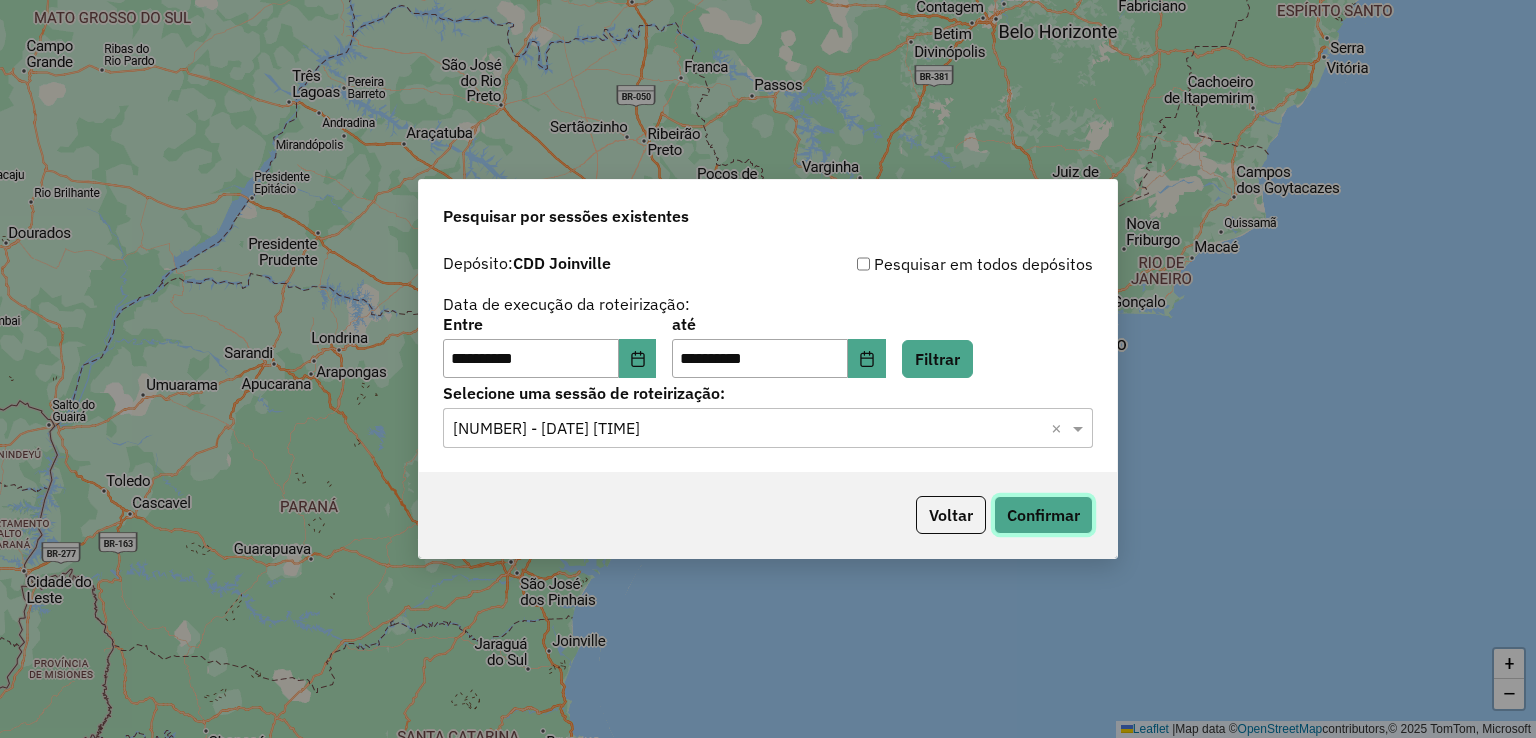 click on "Confirmar" 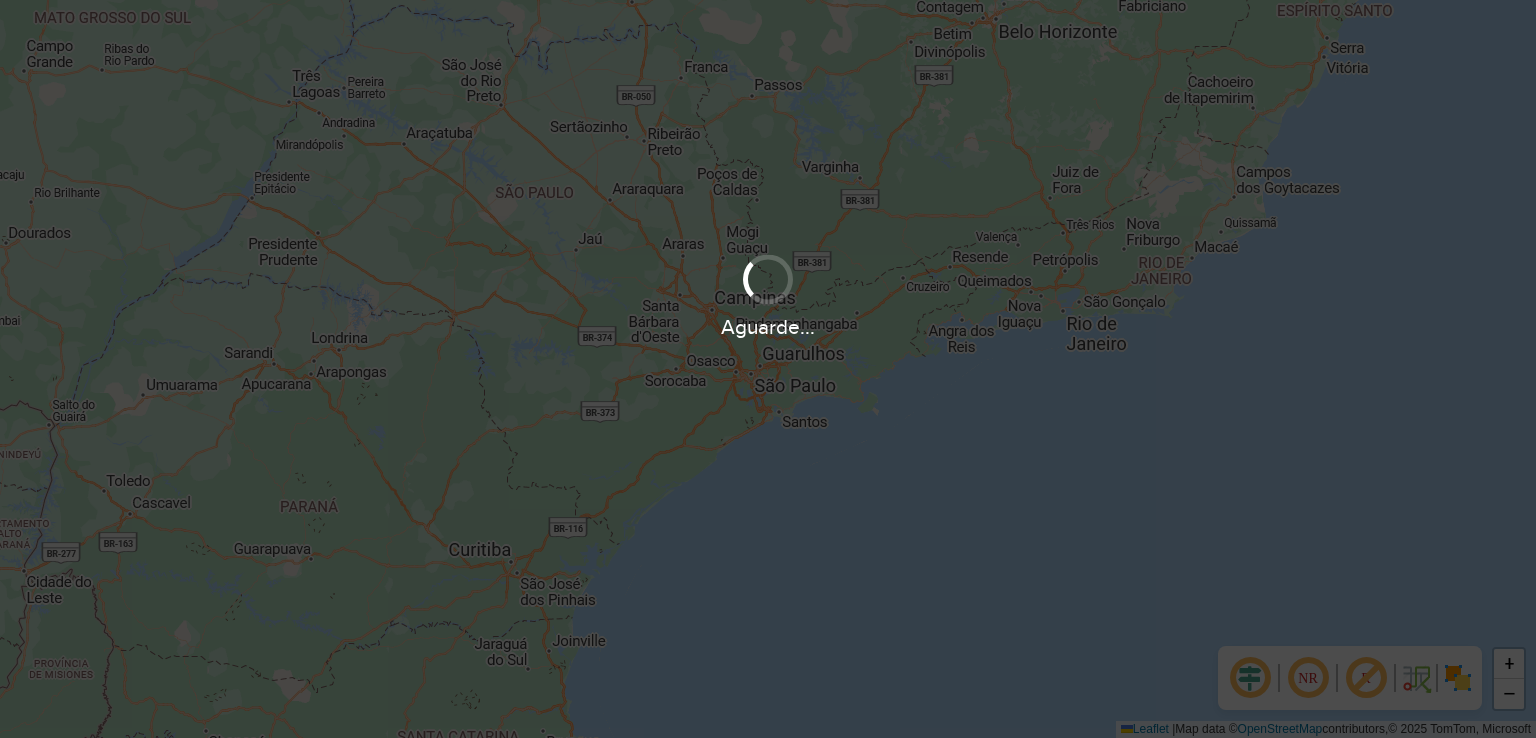 scroll, scrollTop: 0, scrollLeft: 0, axis: both 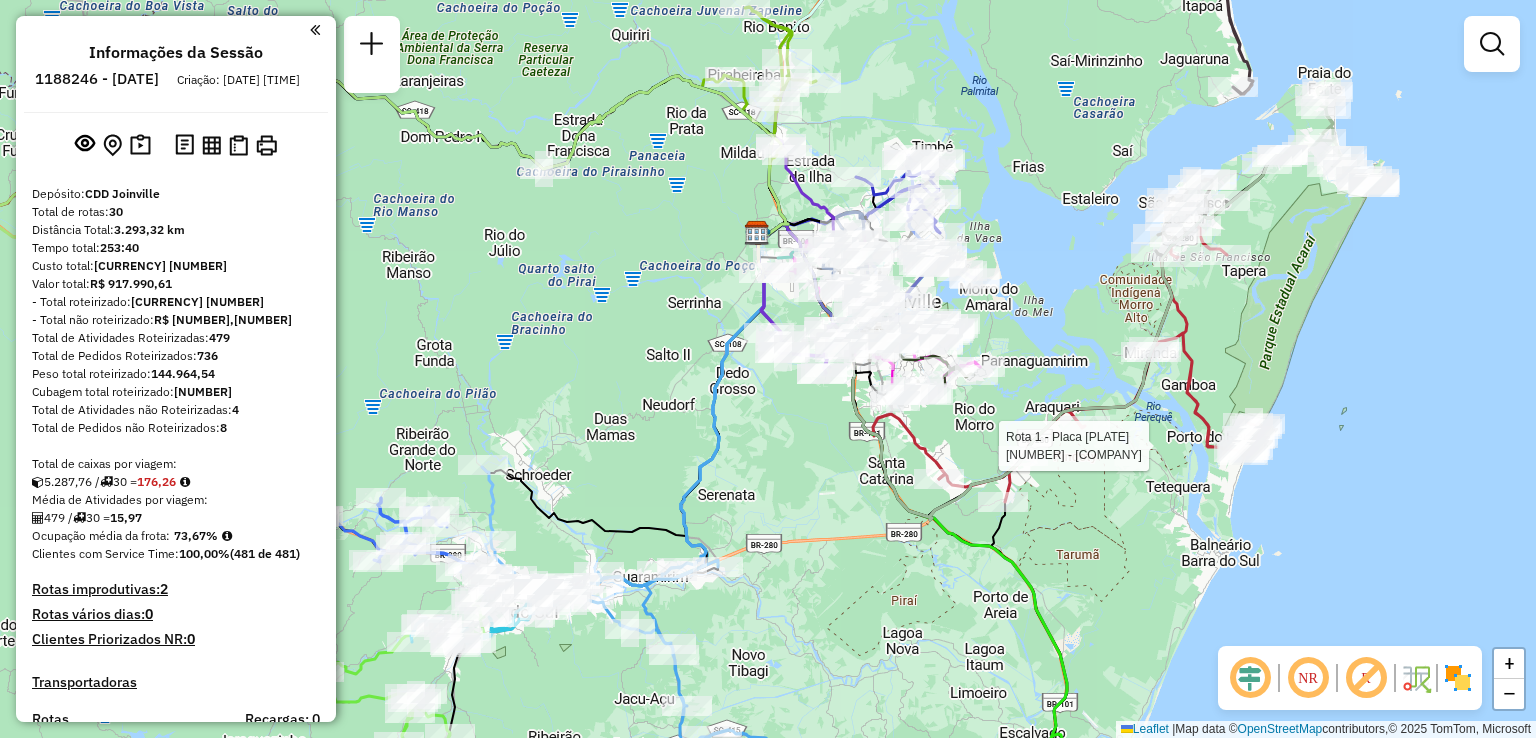 select on "**********" 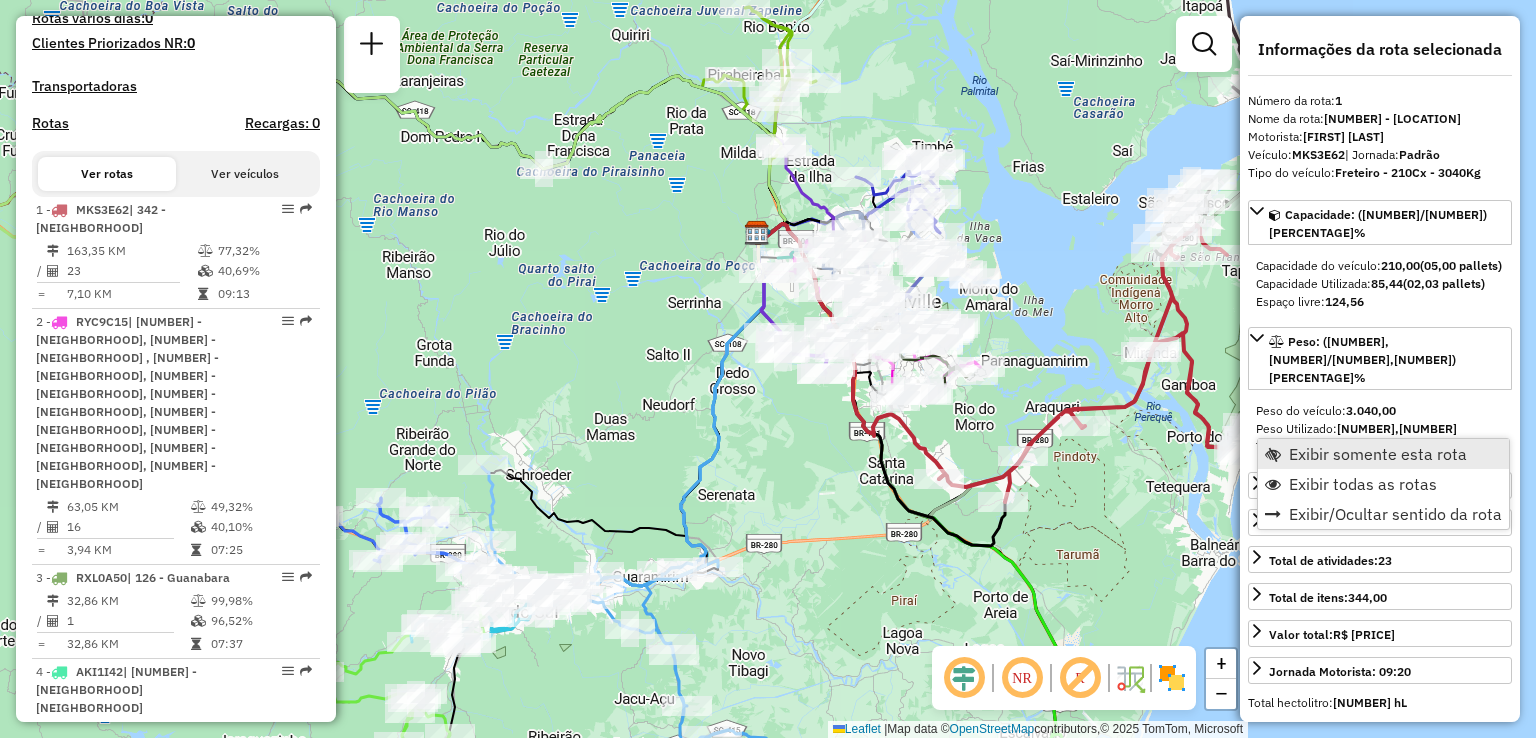 scroll, scrollTop: 795, scrollLeft: 0, axis: vertical 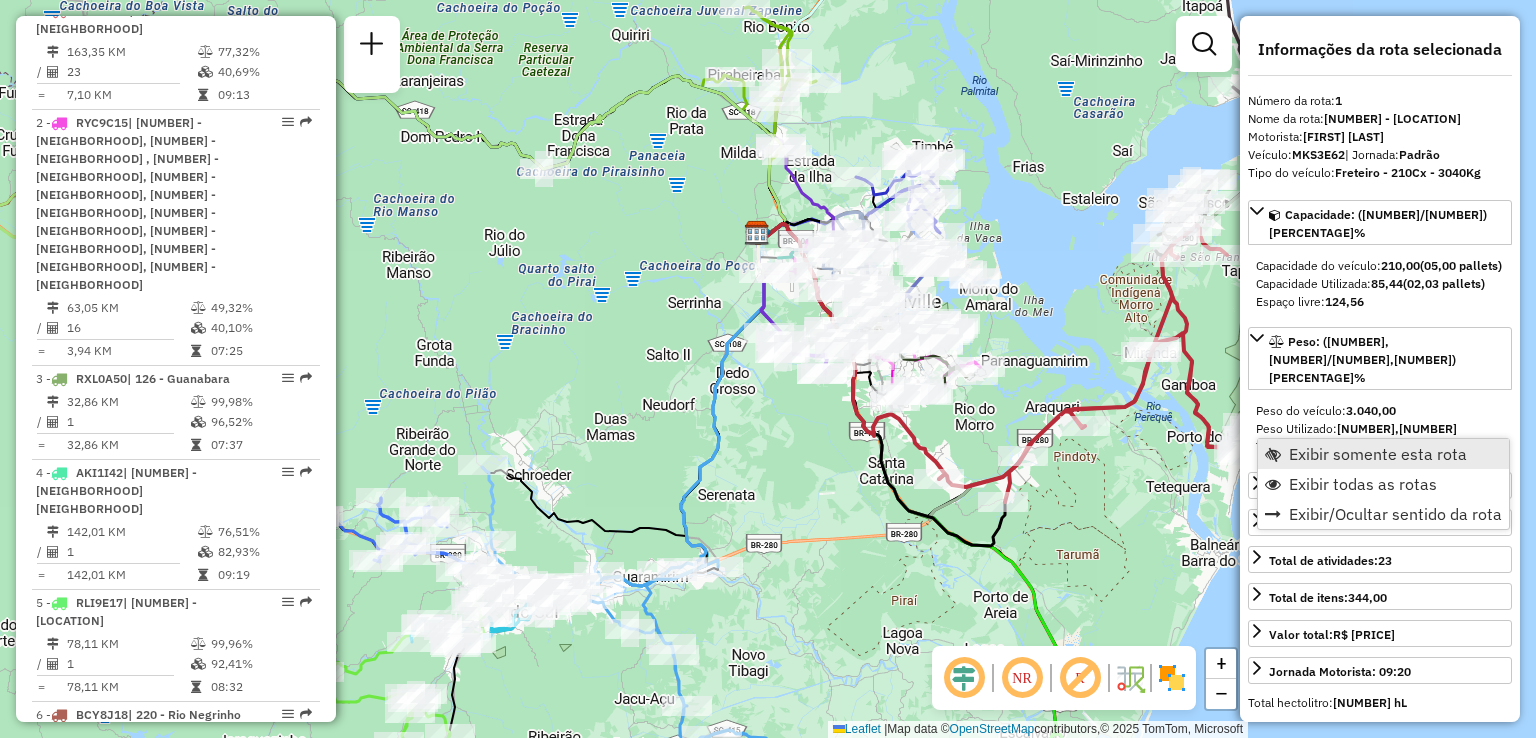 click on "Exibir somente esta rota" at bounding box center [1383, 454] 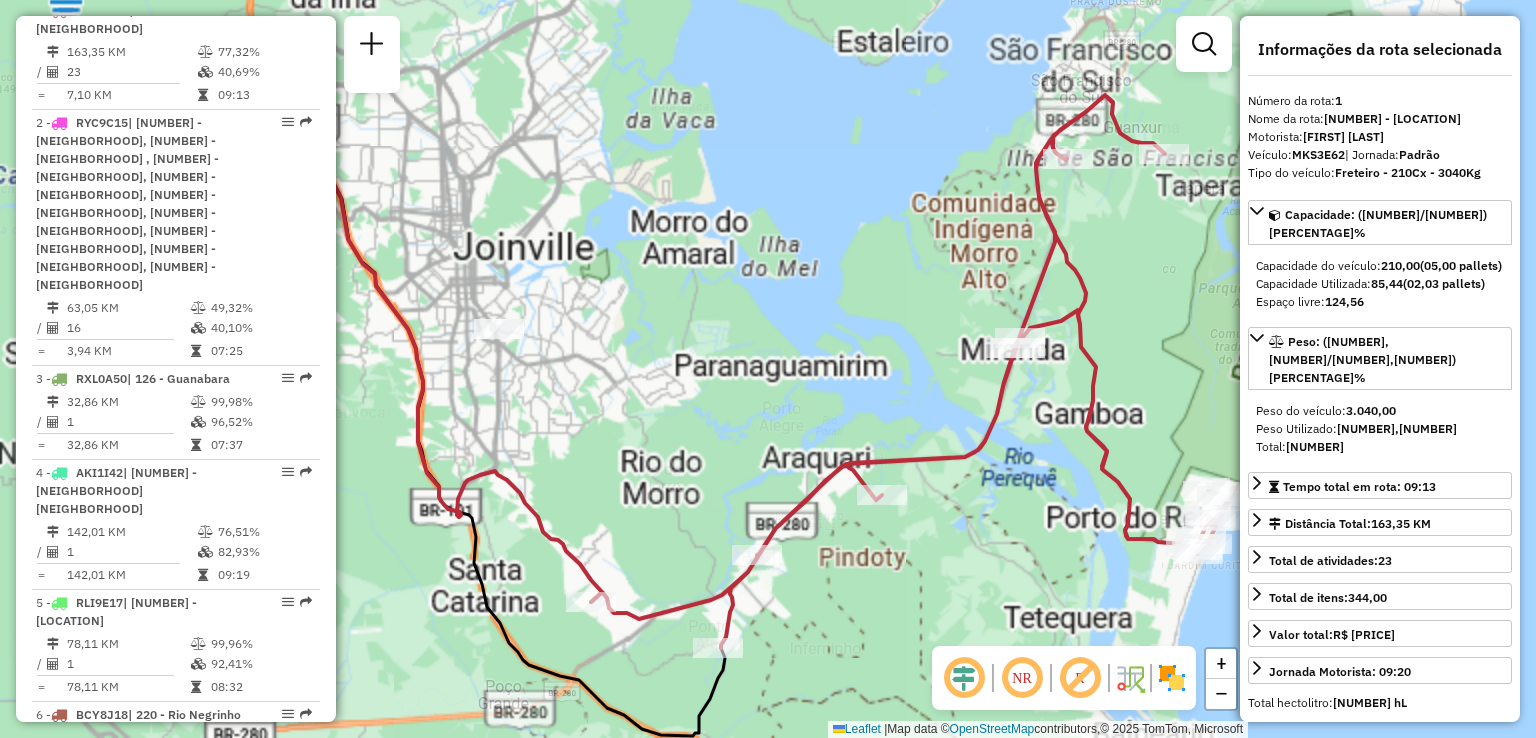 drag, startPoint x: 1092, startPoint y: 364, endPoint x: 1004, endPoint y: 467, distance: 135.47325 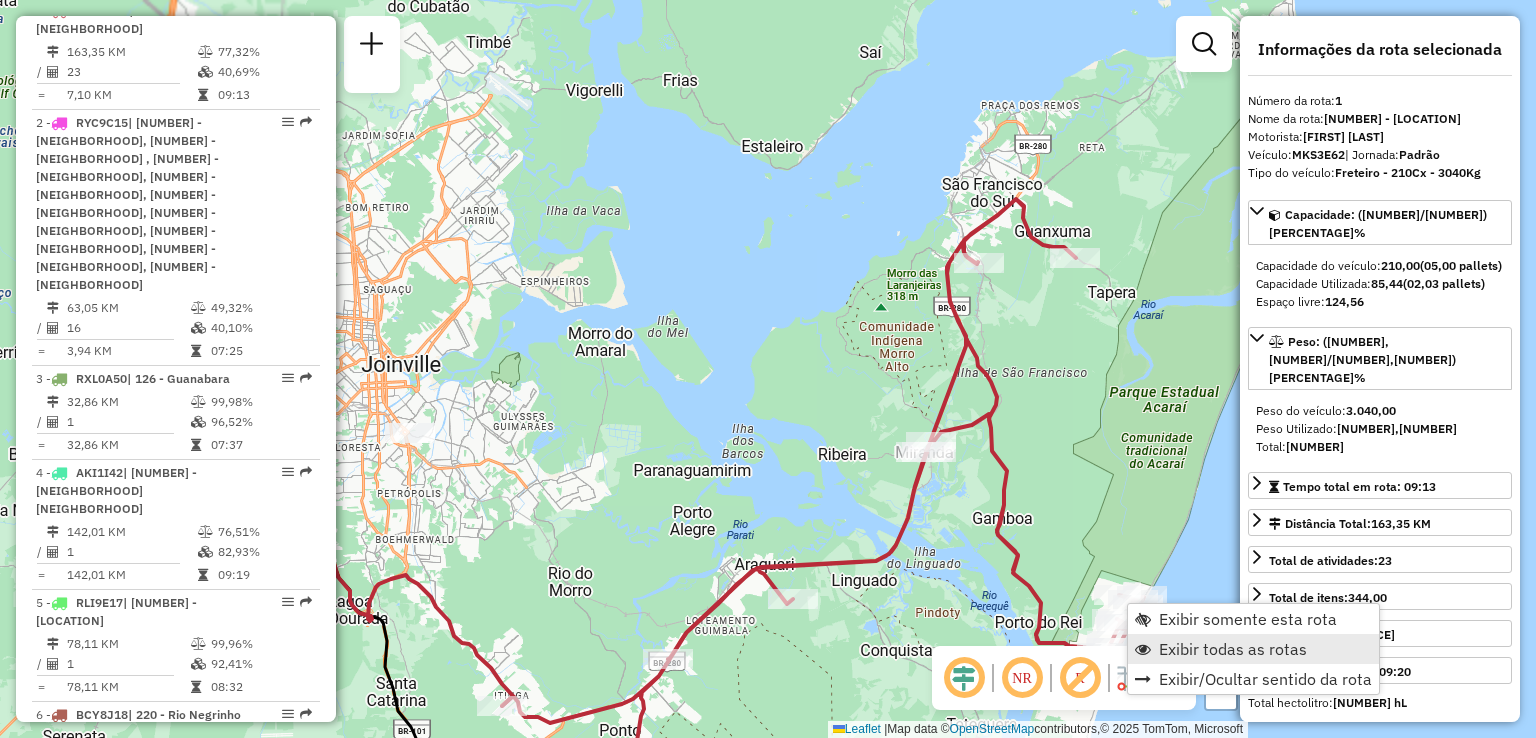 click on "Exibir todas as rotas" at bounding box center (1233, 649) 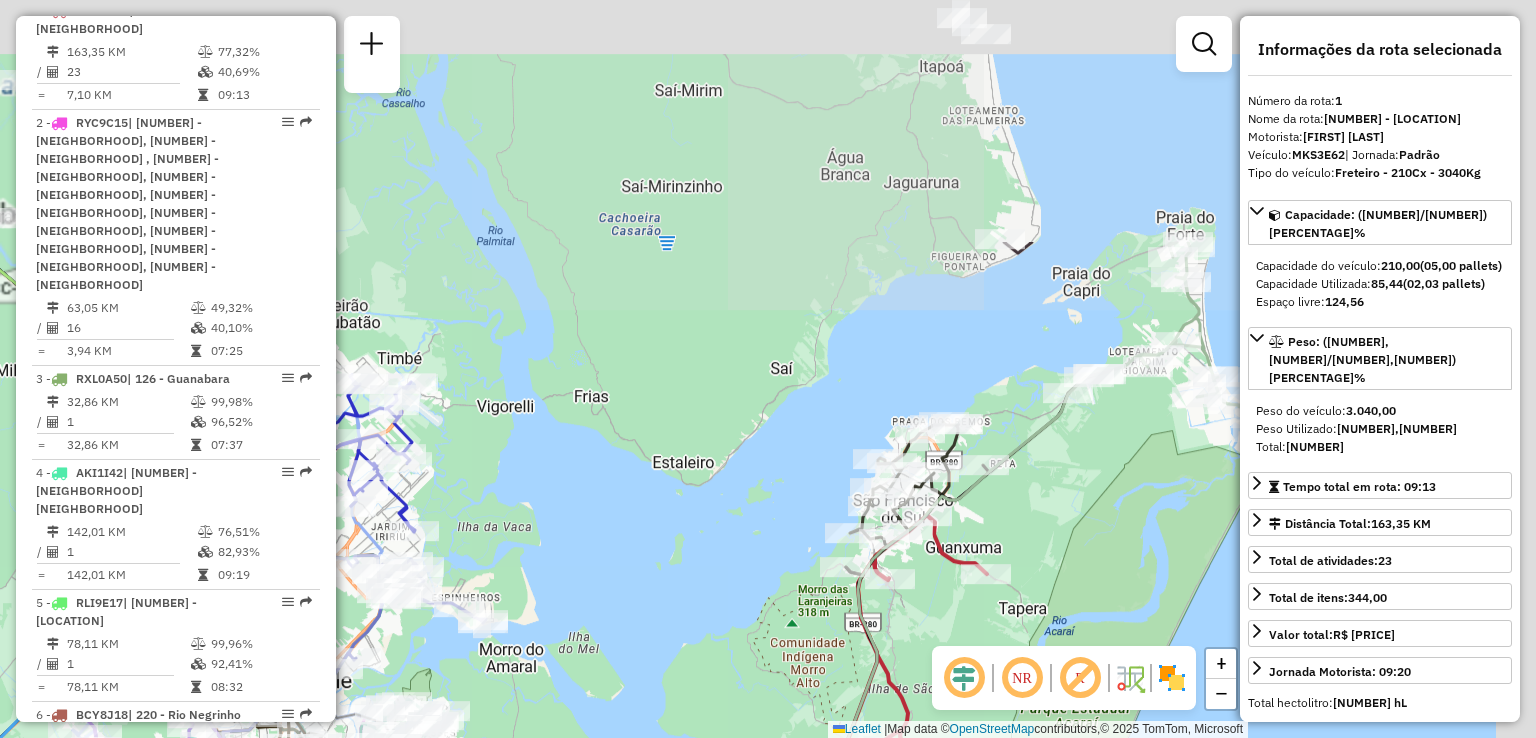 drag, startPoint x: 1062, startPoint y: 497, endPoint x: 989, endPoint y: 688, distance: 204.47493 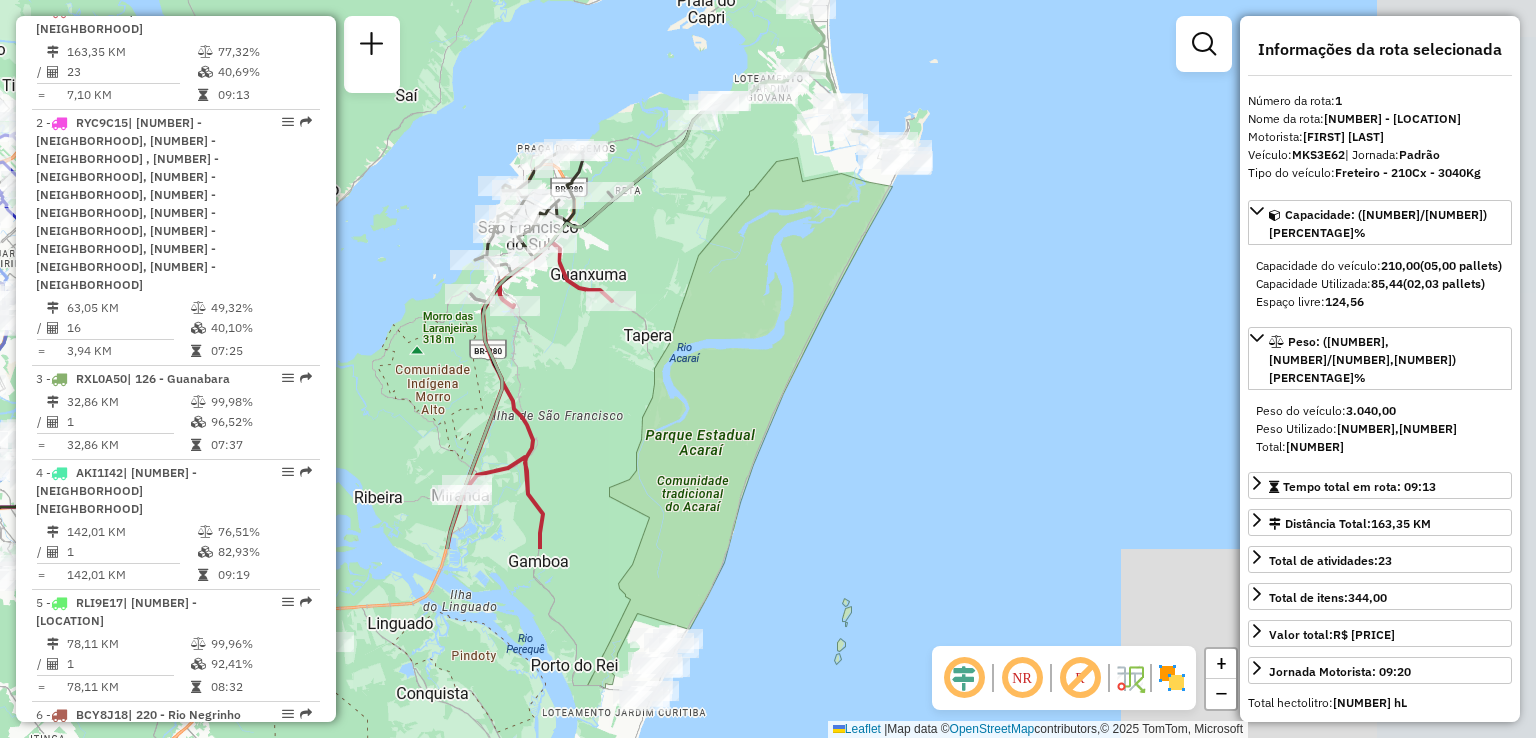 drag, startPoint x: 984, startPoint y: 478, endPoint x: 703, endPoint y: 292, distance: 336.9822 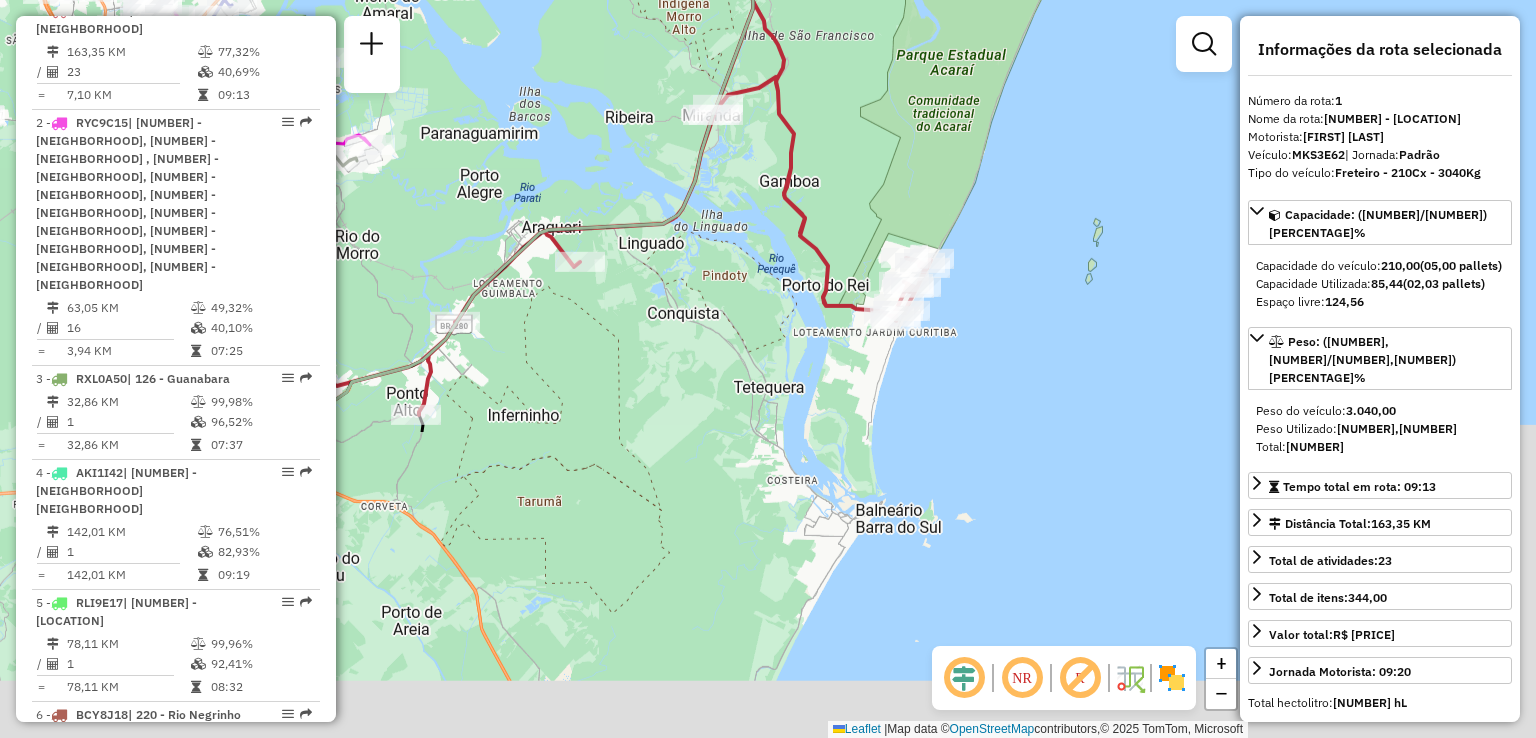 drag, startPoint x: 847, startPoint y: 239, endPoint x: 980, endPoint y: 36, distance: 242.6891 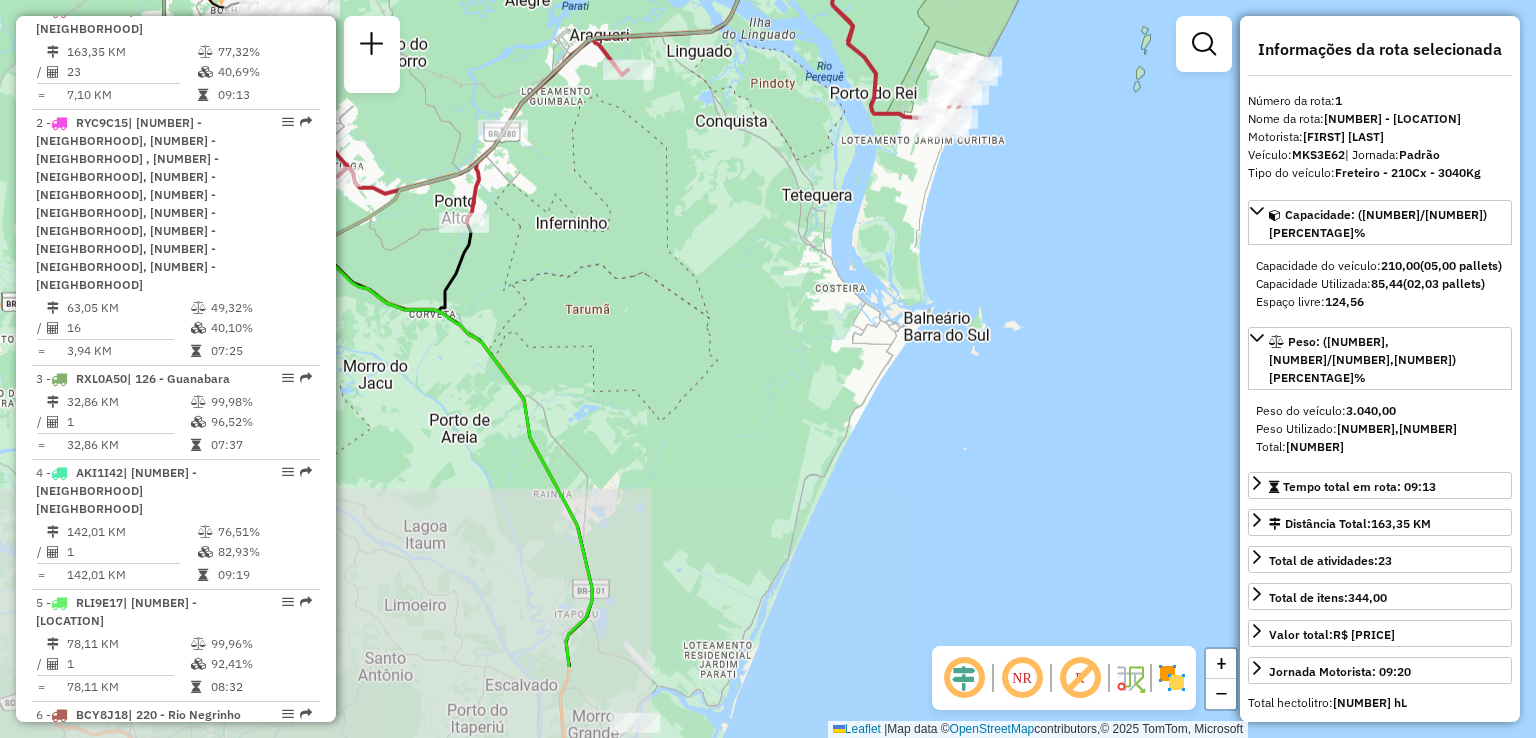 drag, startPoint x: 656, startPoint y: 320, endPoint x: 753, endPoint y: 57, distance: 280.3177 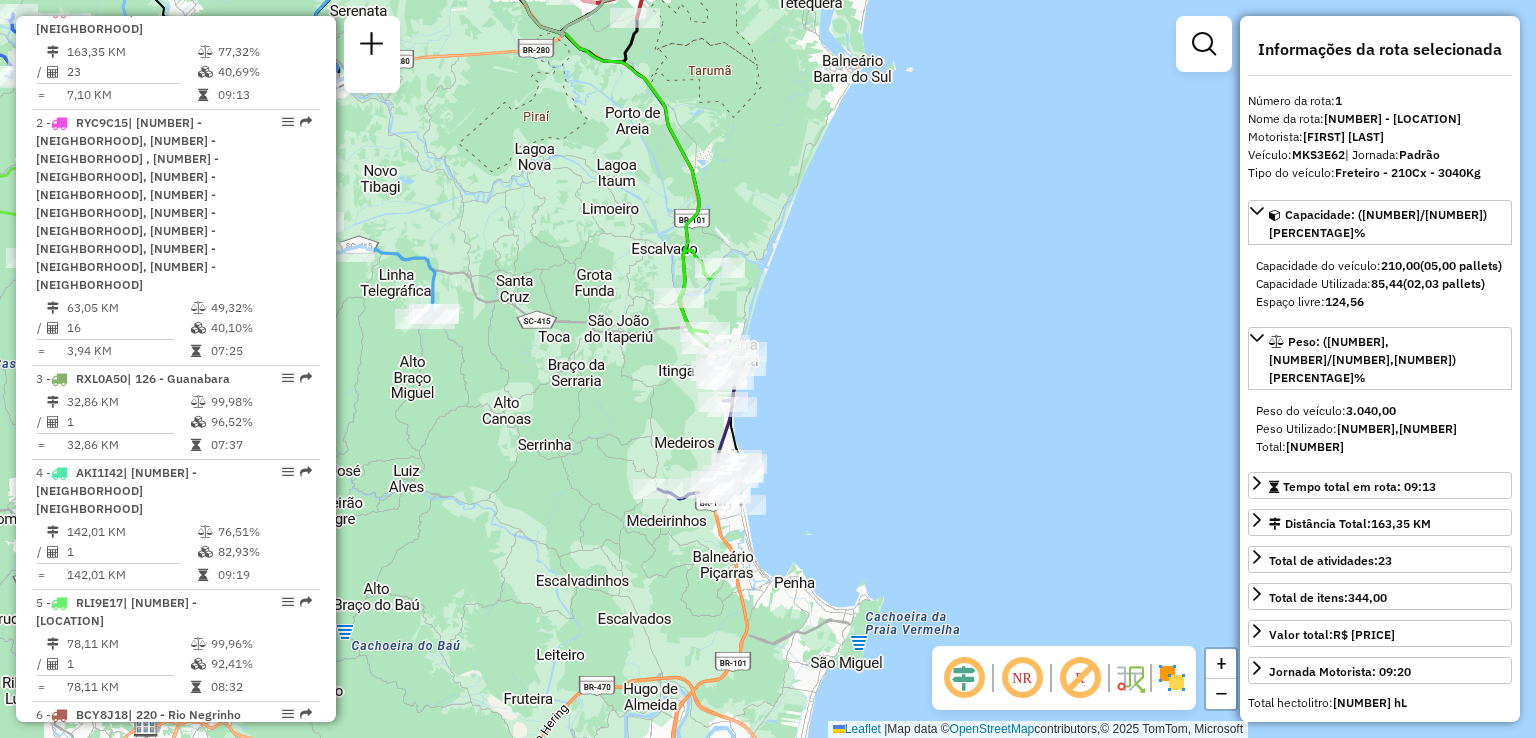 drag, startPoint x: 628, startPoint y: 469, endPoint x: 639, endPoint y: 416, distance: 54.129475 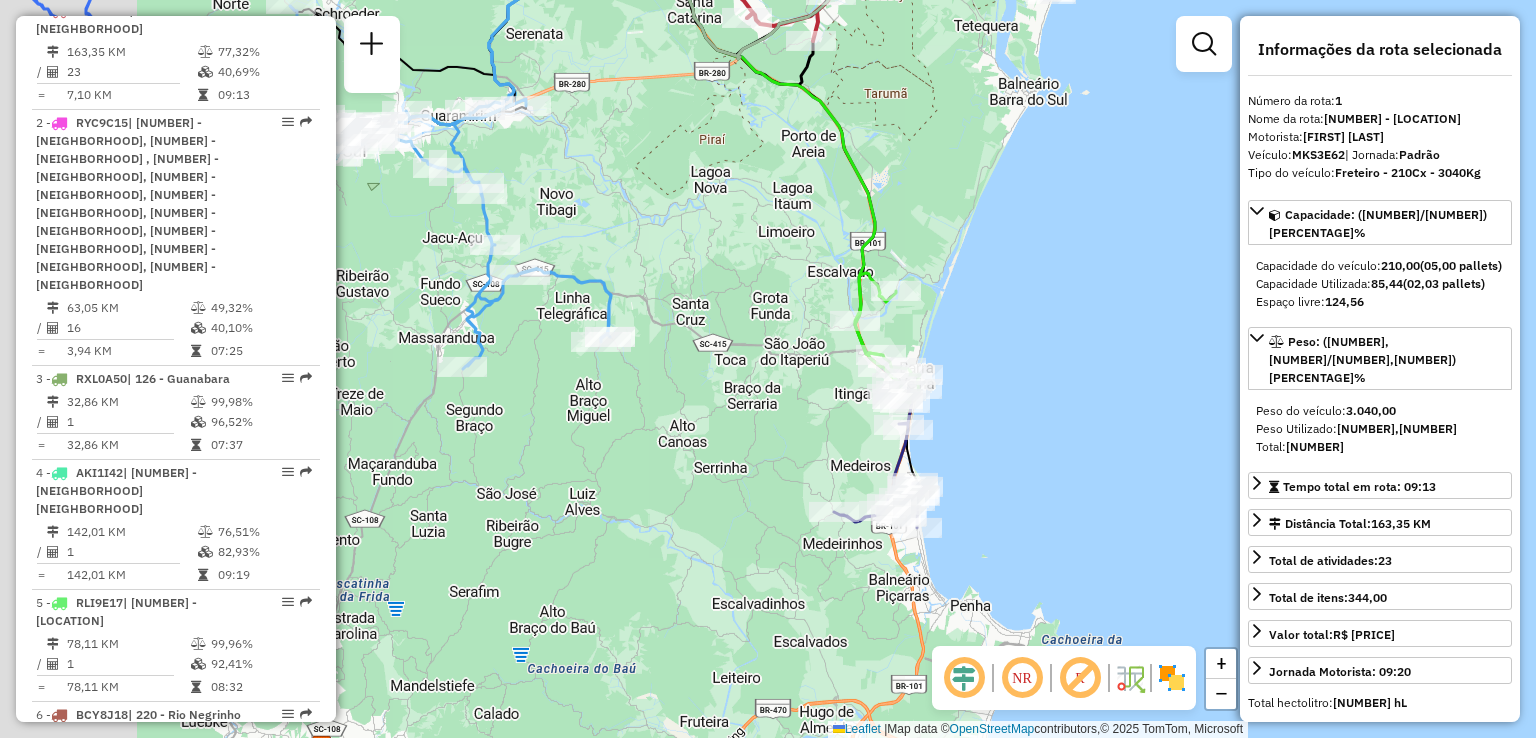 drag, startPoint x: 596, startPoint y: 400, endPoint x: 768, endPoint y: 427, distance: 174.1063 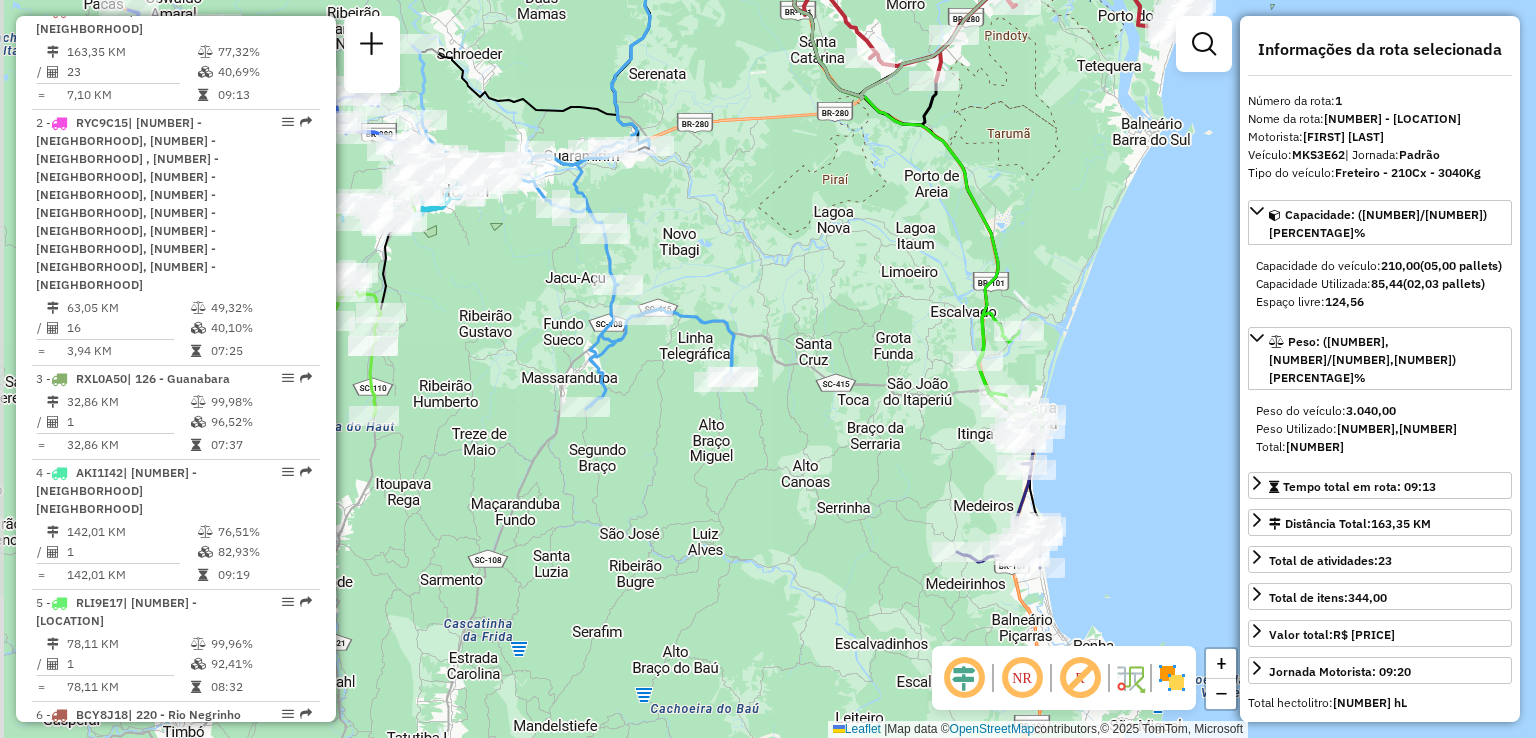 drag, startPoint x: 692, startPoint y: 429, endPoint x: 806, endPoint y: 461, distance: 118.40608 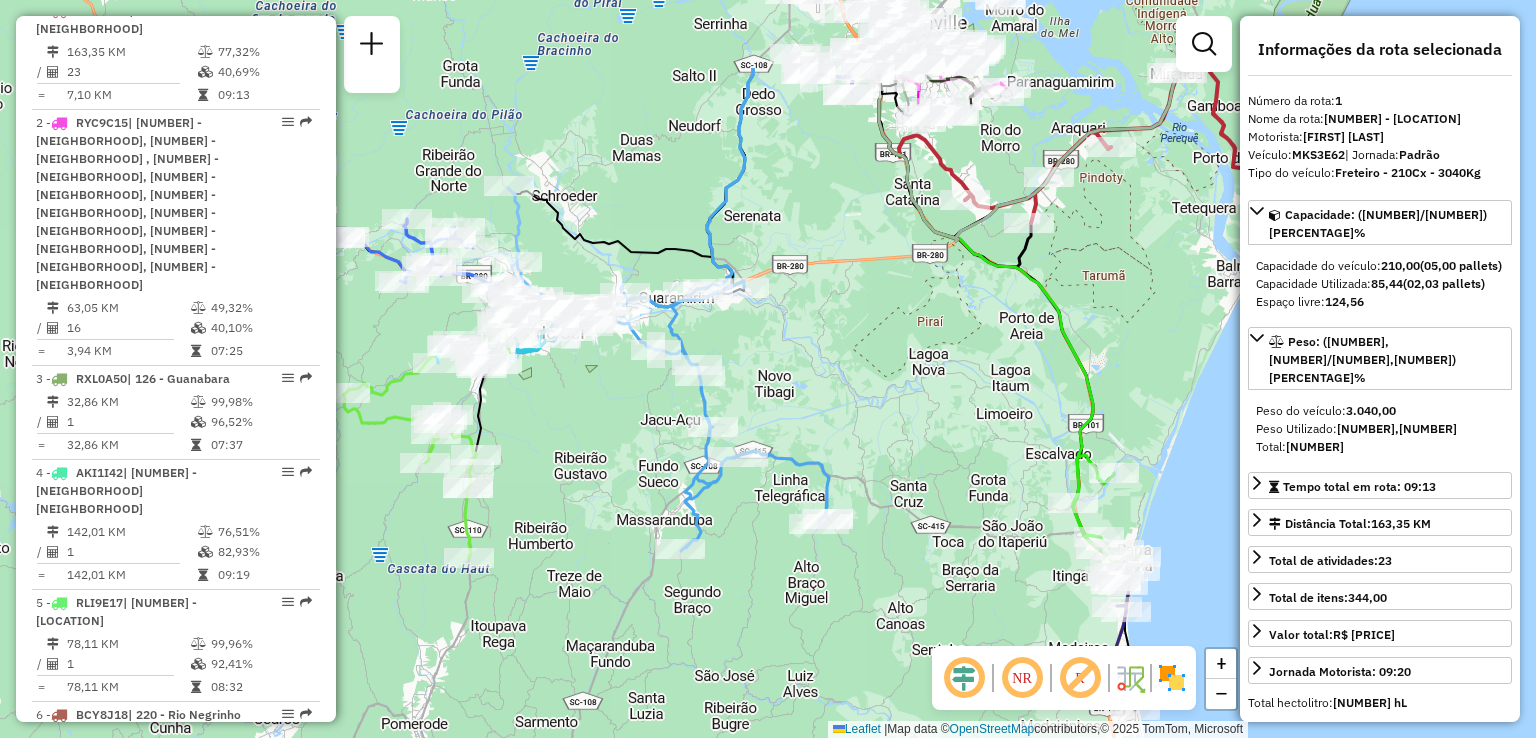drag, startPoint x: 675, startPoint y: 479, endPoint x: 745, endPoint y: 599, distance: 138.92444 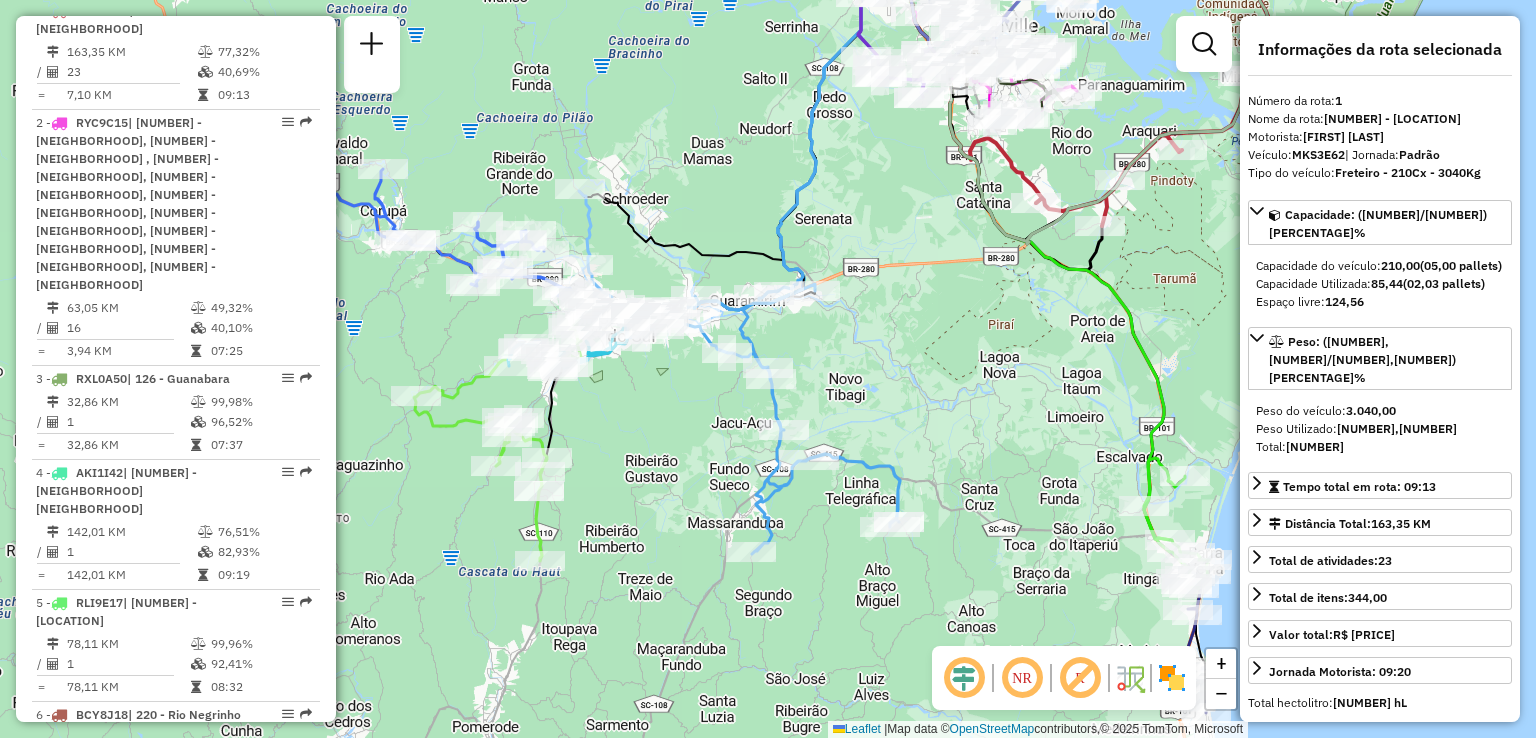 drag, startPoint x: 537, startPoint y: 506, endPoint x: 638, endPoint y: 511, distance: 101.12369 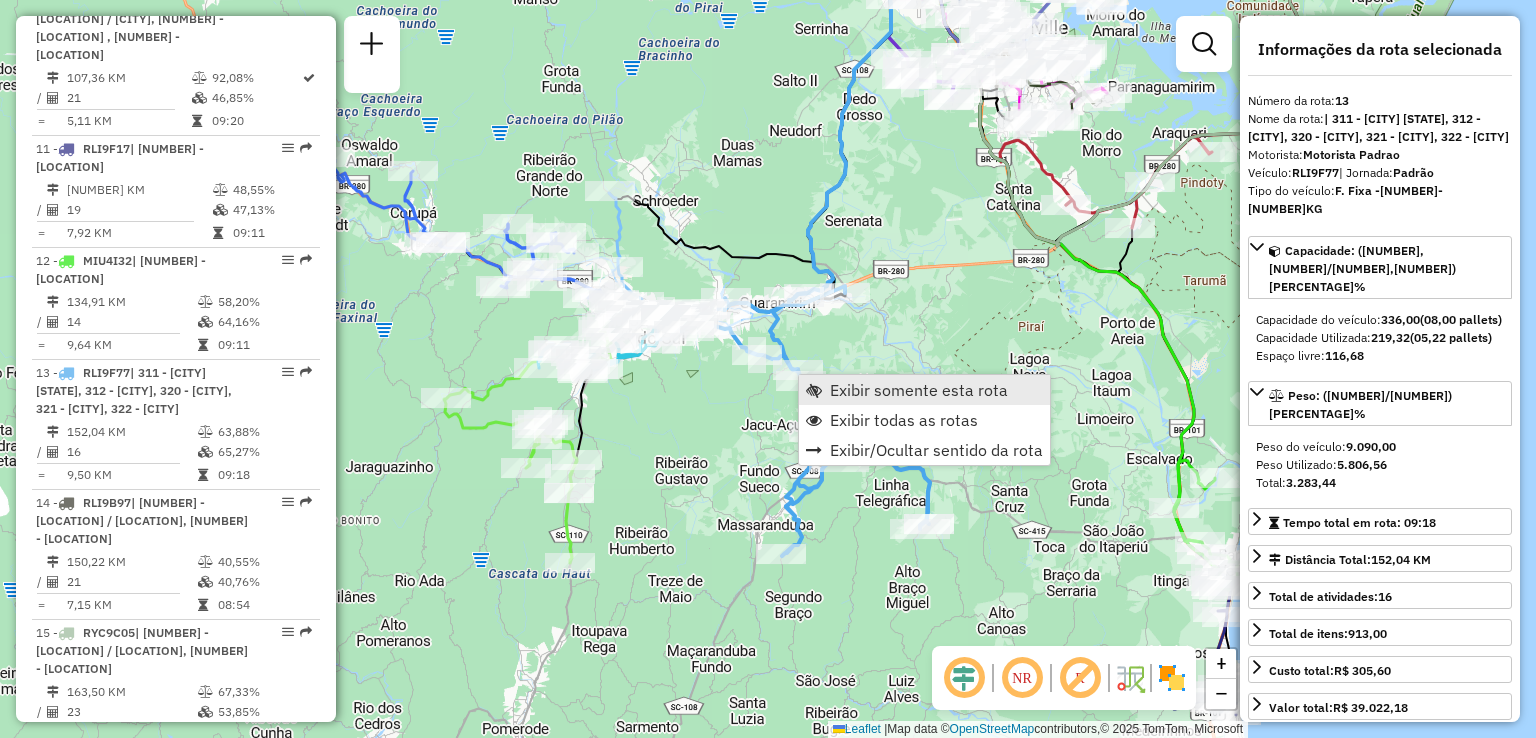 scroll, scrollTop: 2226, scrollLeft: 0, axis: vertical 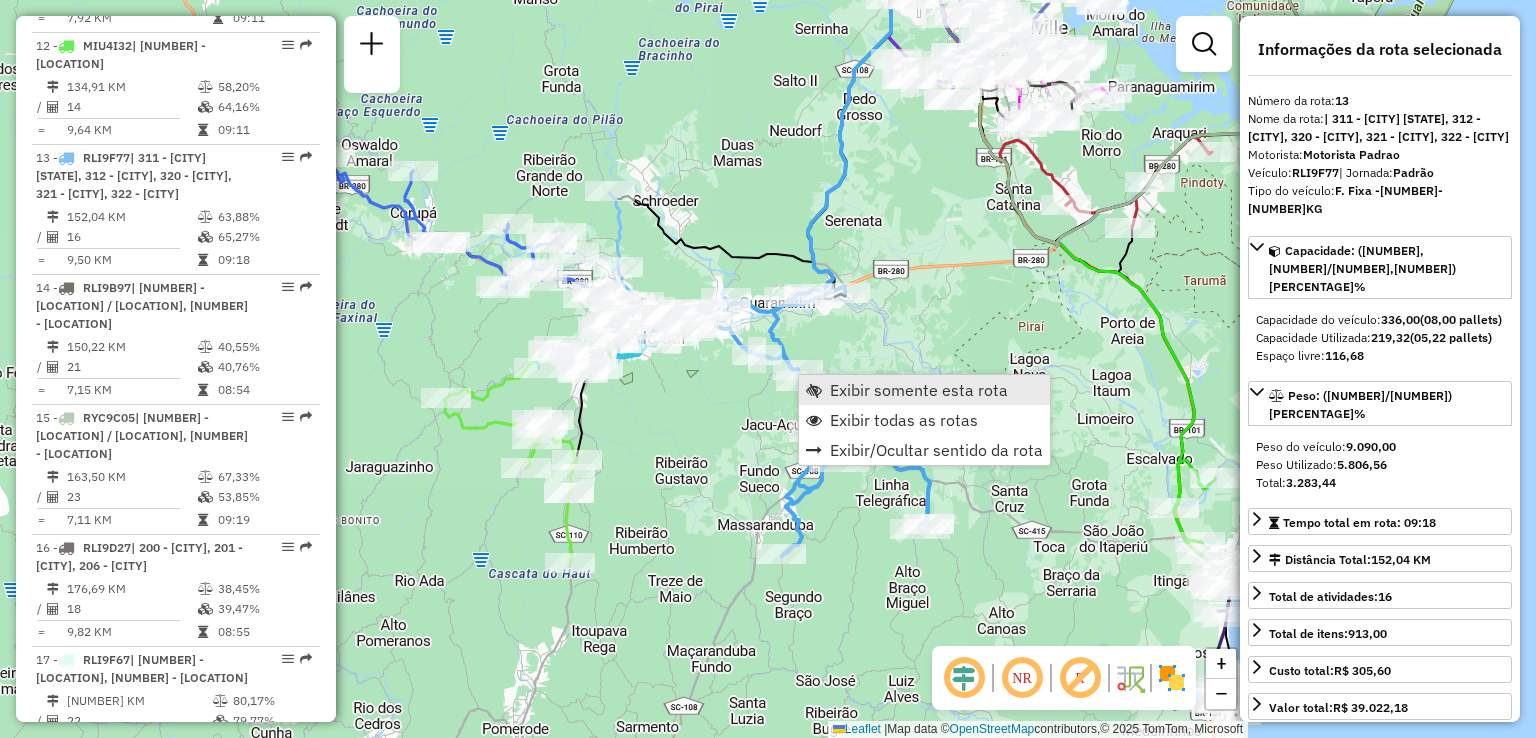 click on "Exibir somente esta rota" at bounding box center (919, 390) 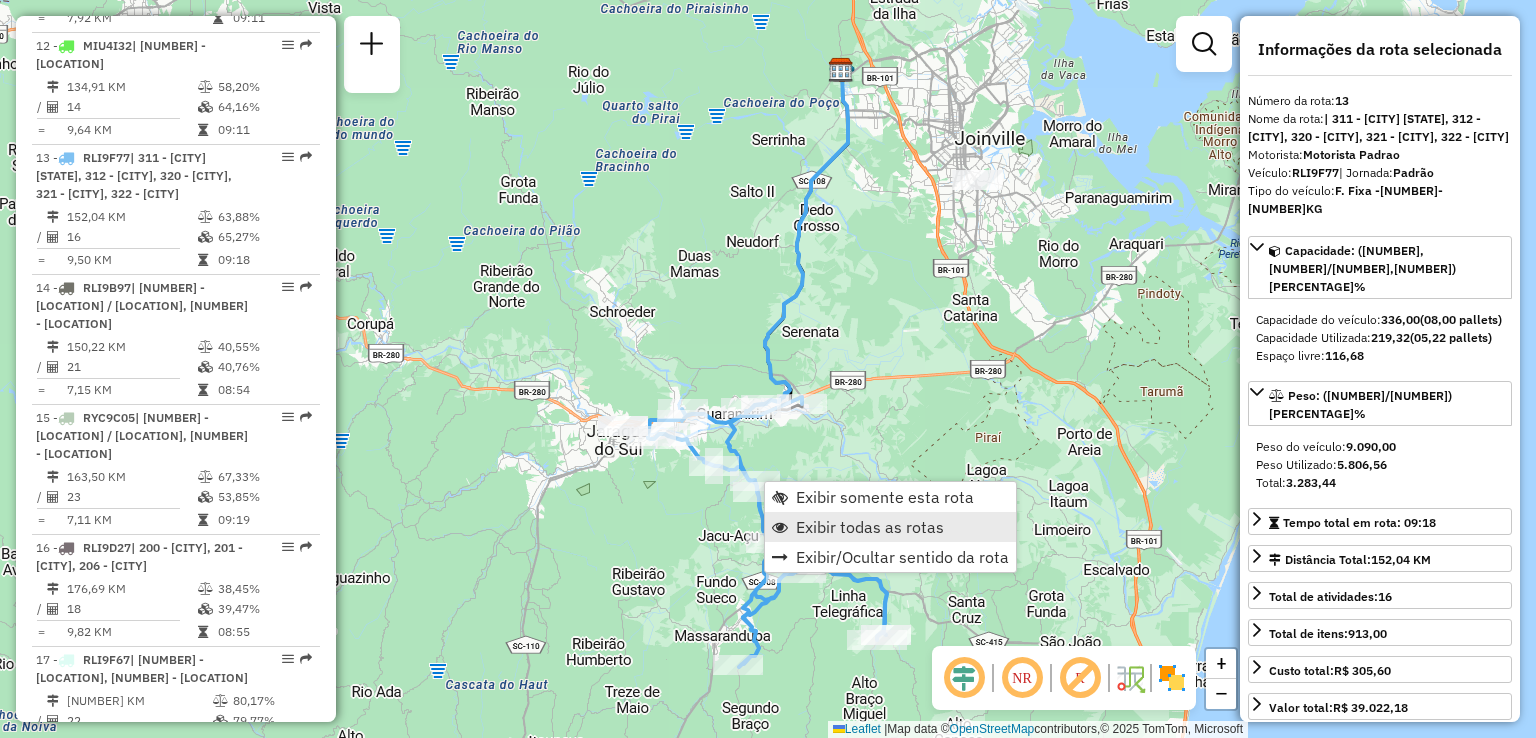 click at bounding box center (780, 527) 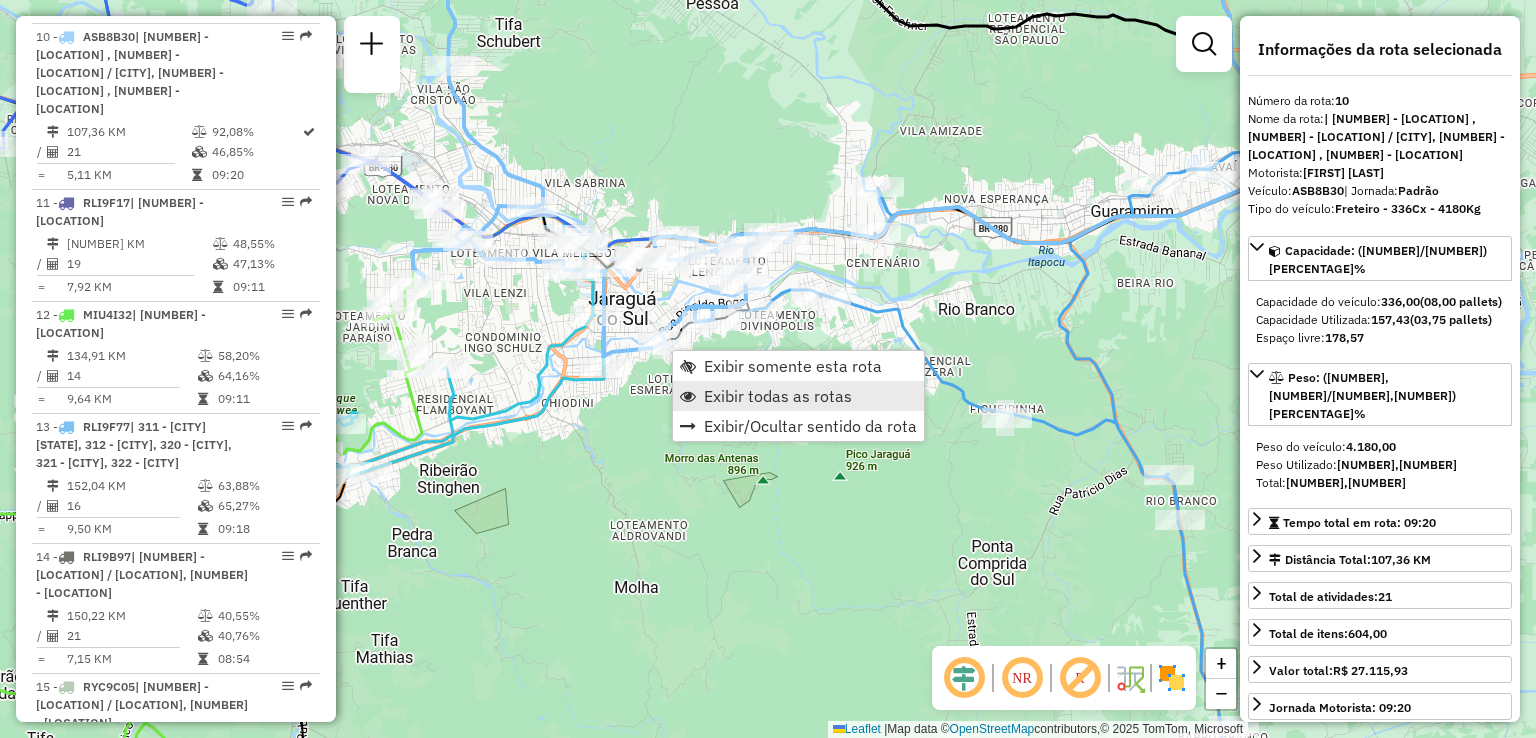 scroll, scrollTop: 1891, scrollLeft: 0, axis: vertical 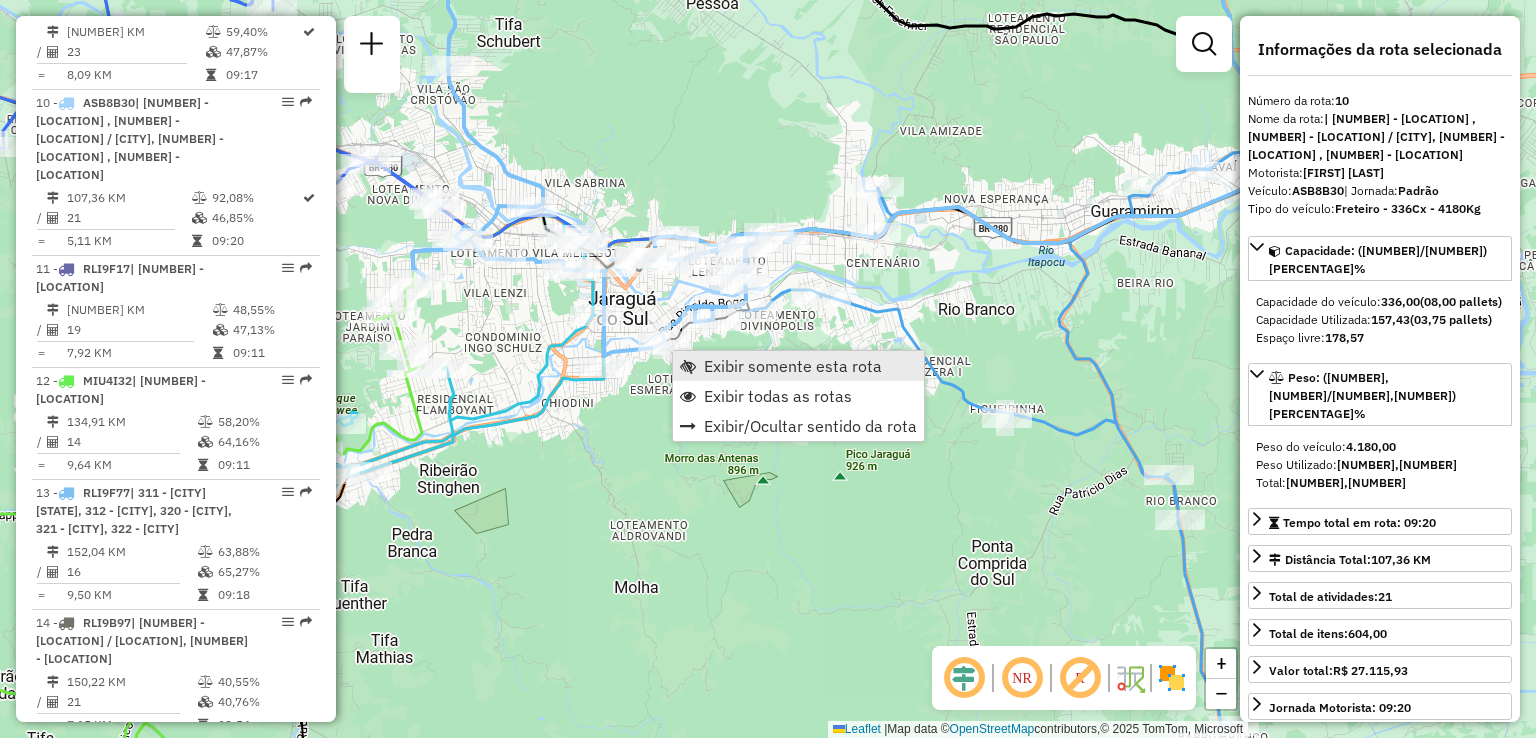 click on "Exibir somente esta rota" at bounding box center (793, 366) 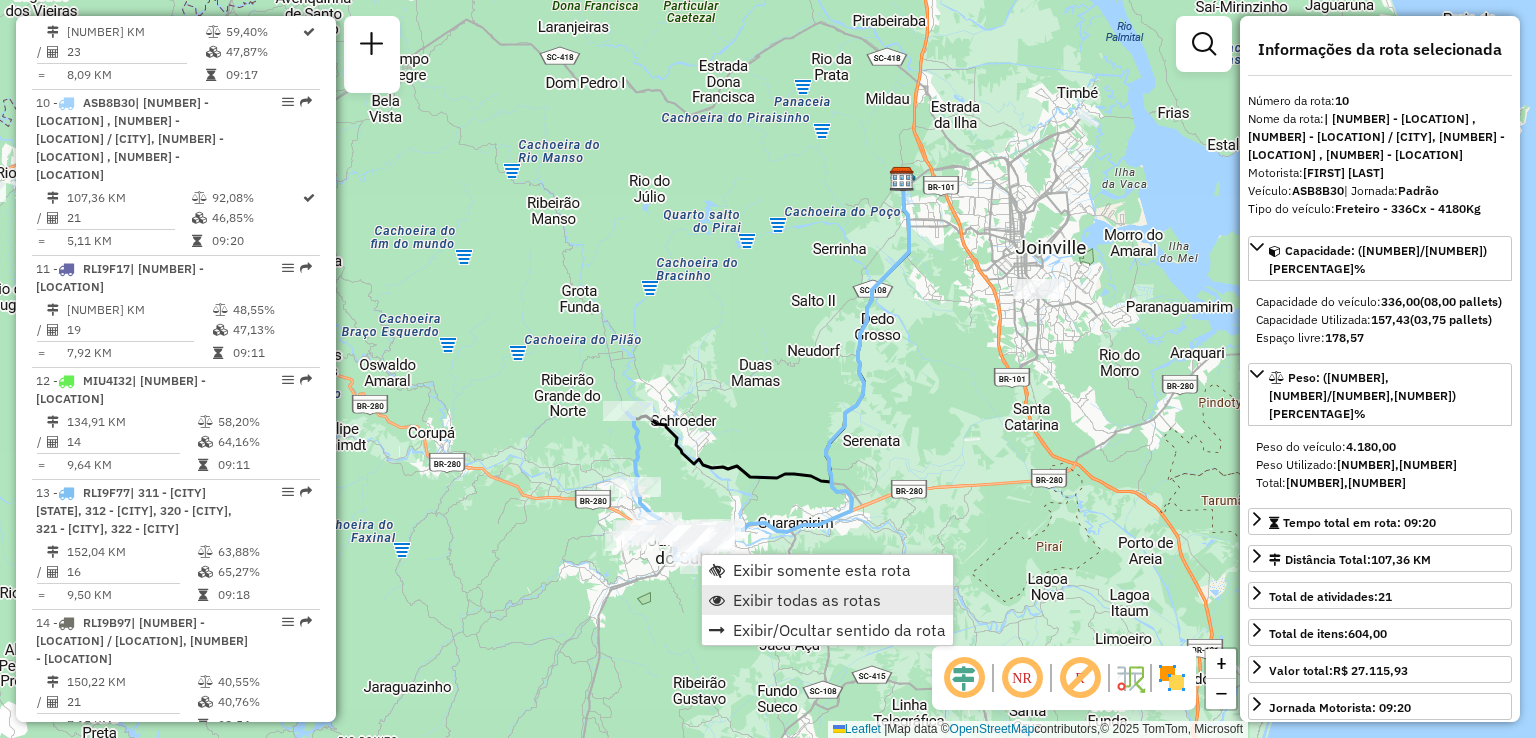 click on "Exibir todas as rotas" at bounding box center (807, 600) 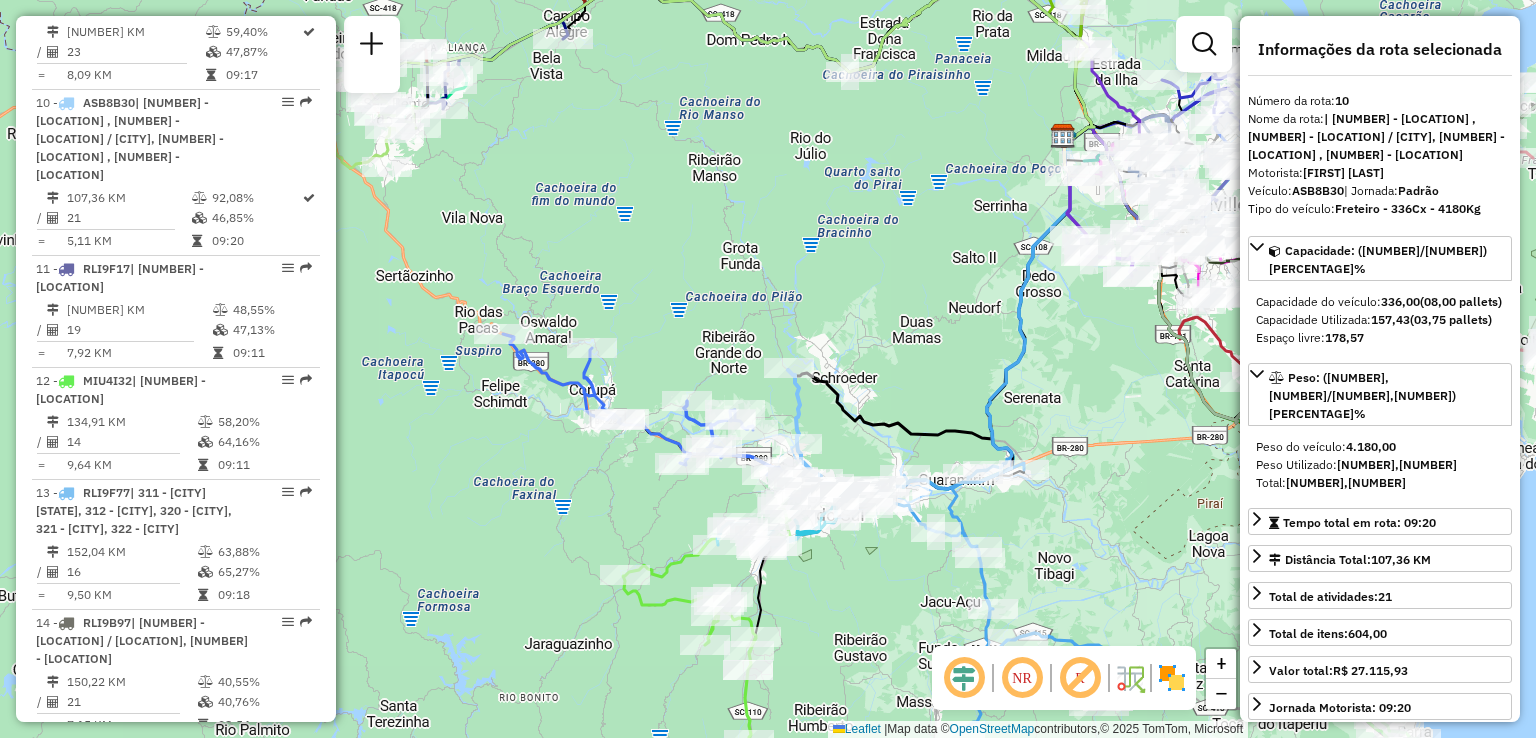 drag, startPoint x: 455, startPoint y: 576, endPoint x: 616, endPoint y: 533, distance: 166.64333 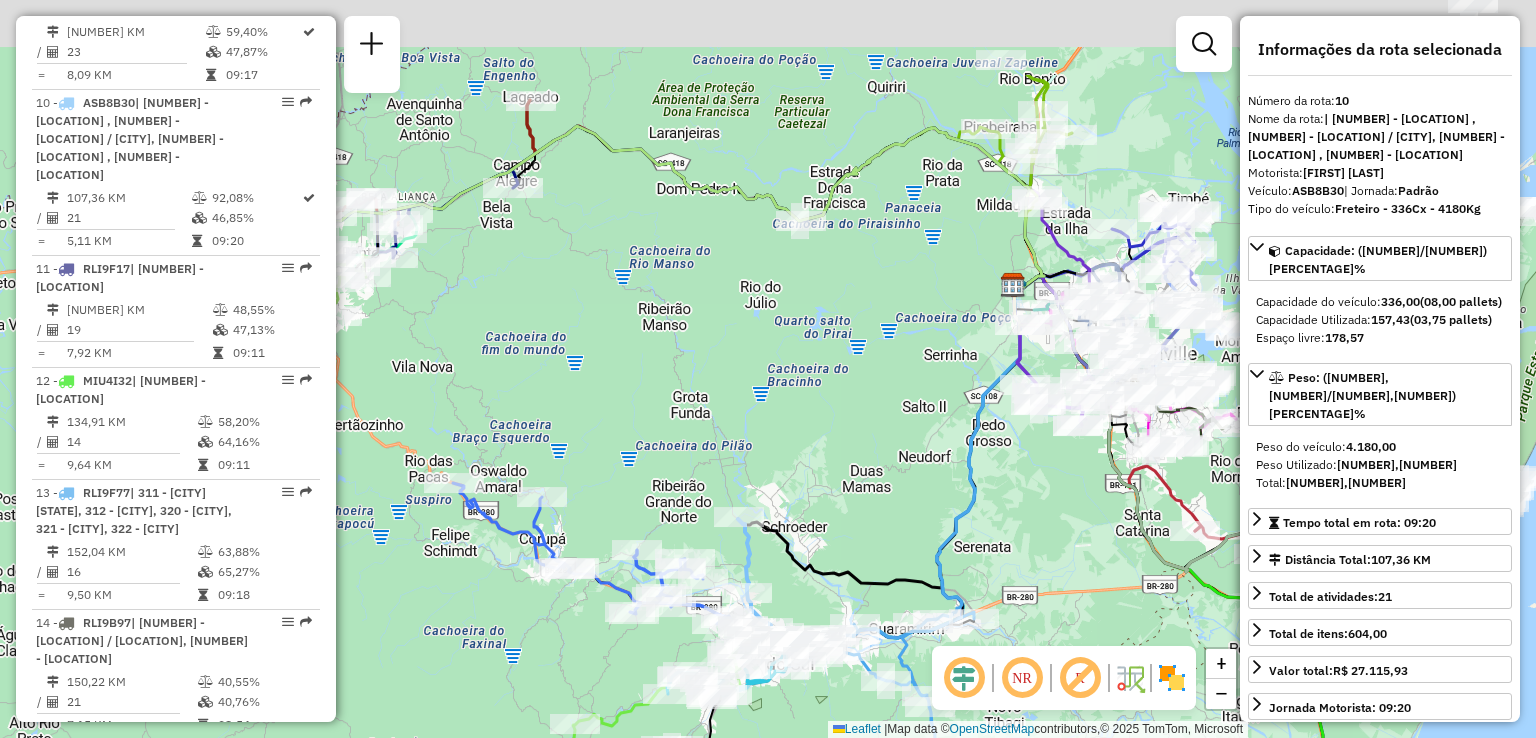 drag, startPoint x: 873, startPoint y: 553, endPoint x: 827, endPoint y: 741, distance: 193.54585 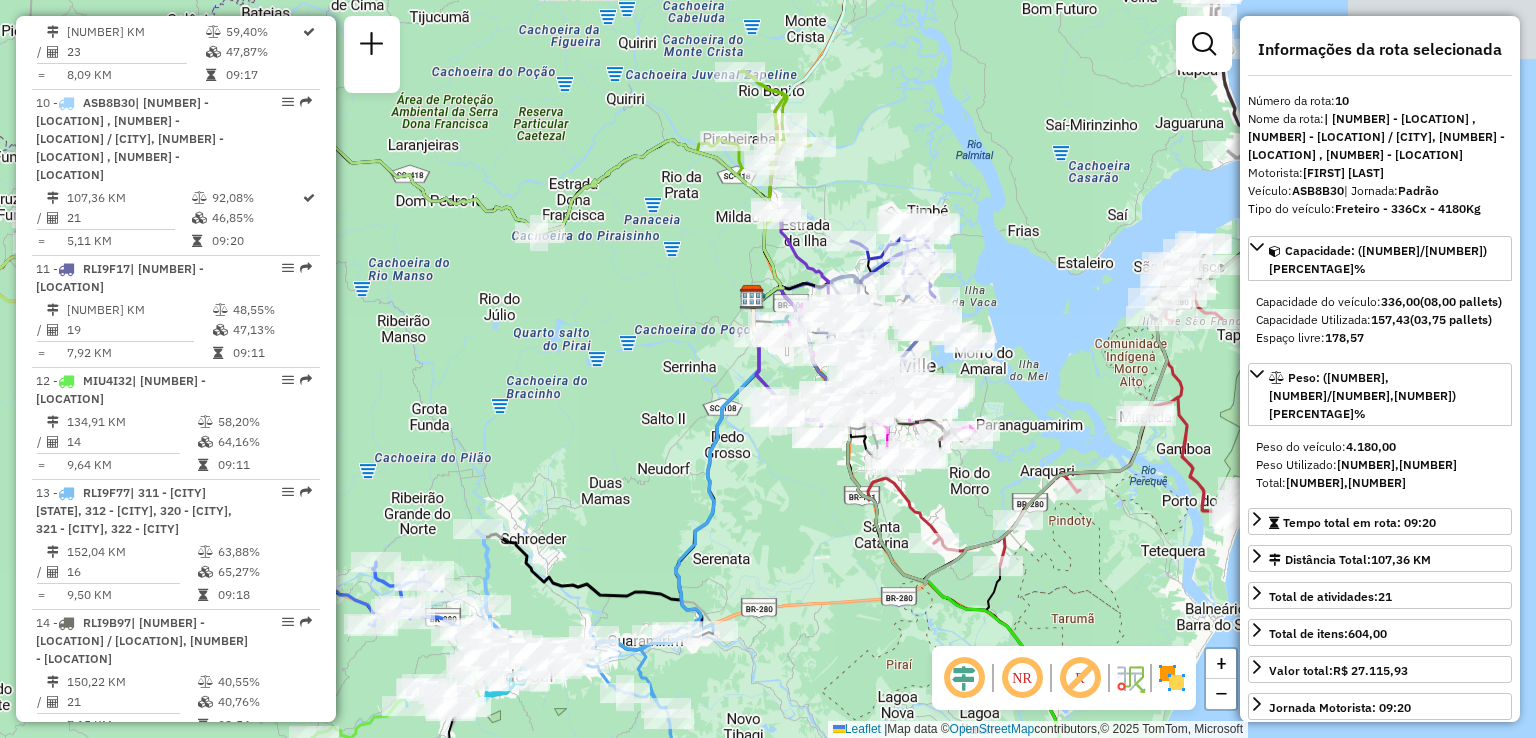drag, startPoint x: 833, startPoint y: 449, endPoint x: 563, endPoint y: 463, distance: 270.36273 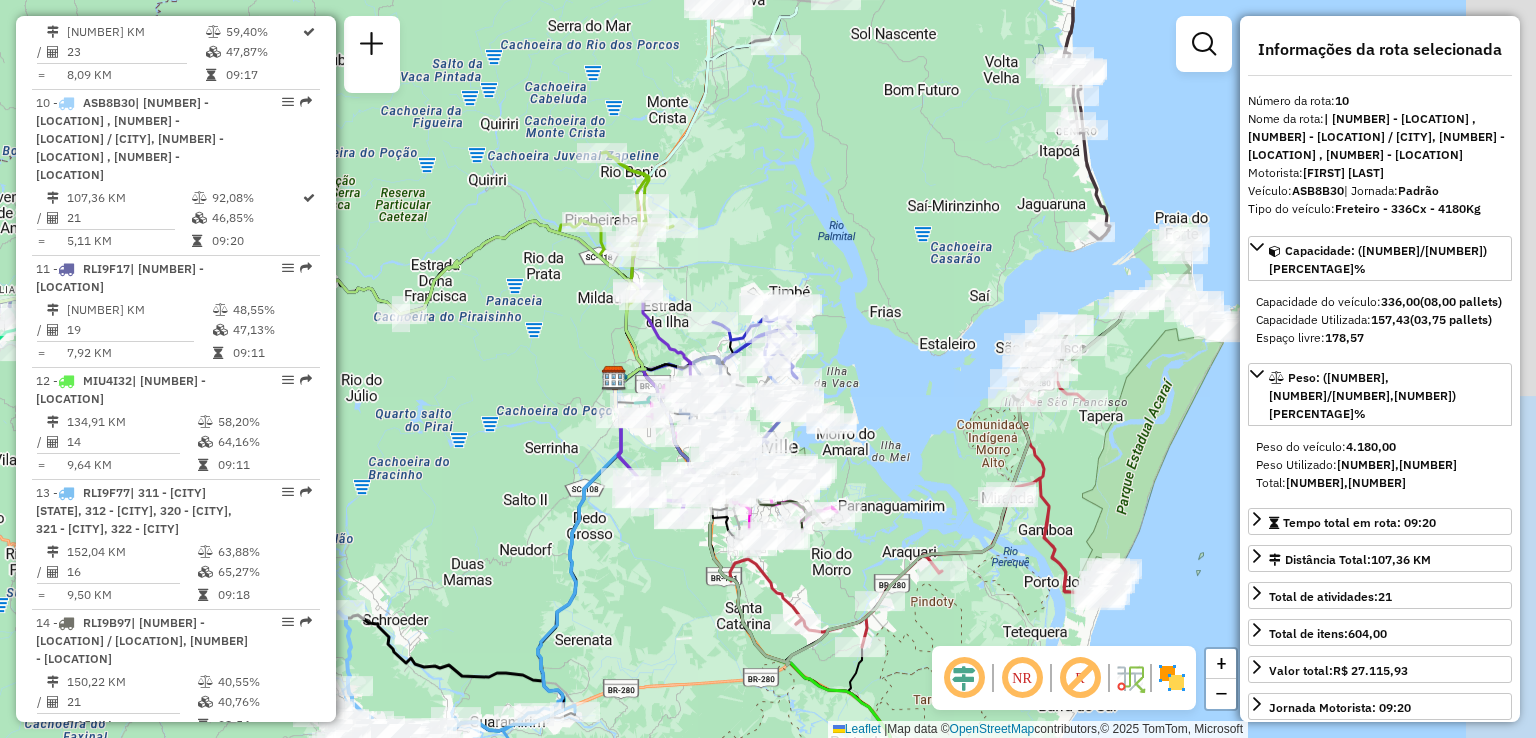 drag, startPoint x: 783, startPoint y: 528, endPoint x: 684, endPoint y: 608, distance: 127.28315 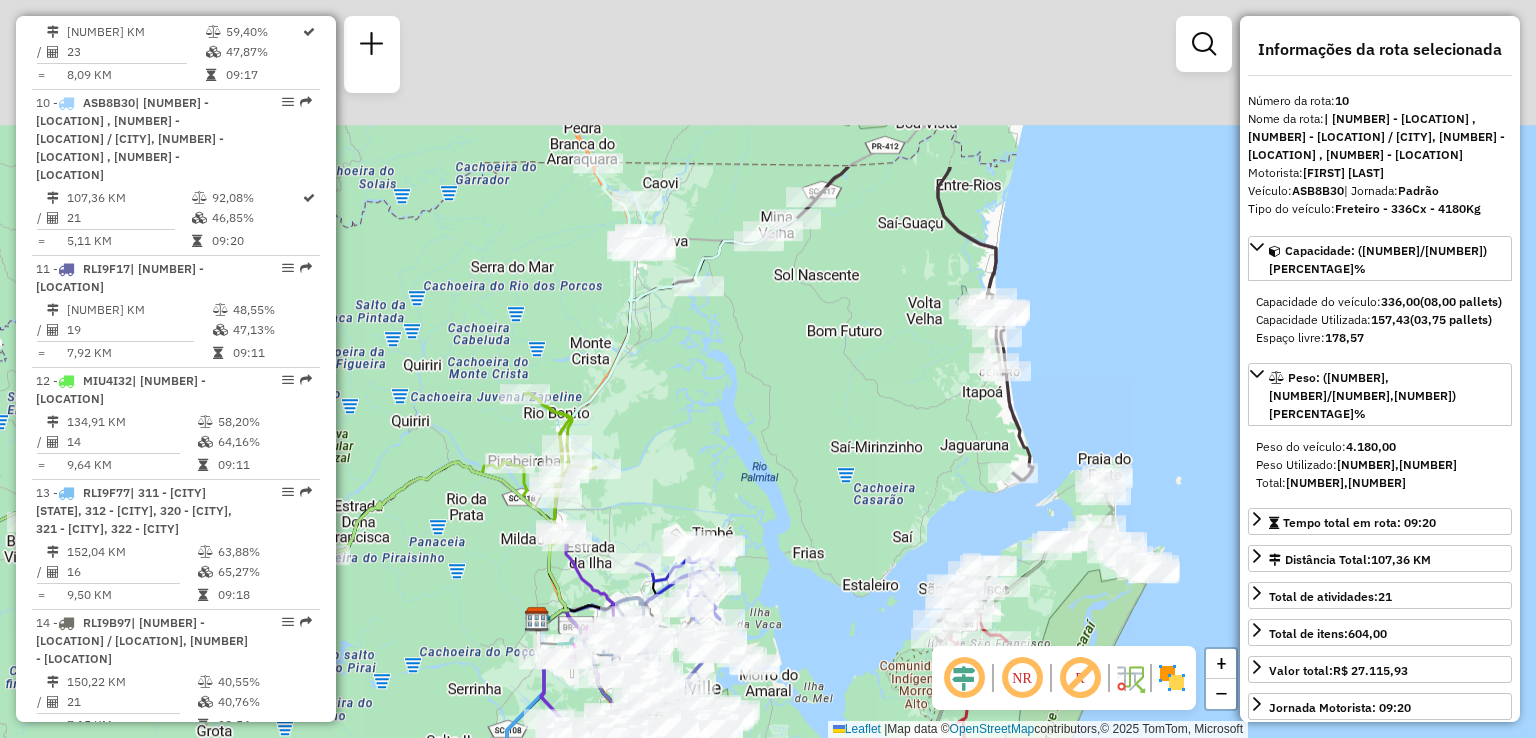 drag, startPoint x: 965, startPoint y: 251, endPoint x: 891, endPoint y: 477, distance: 237.80664 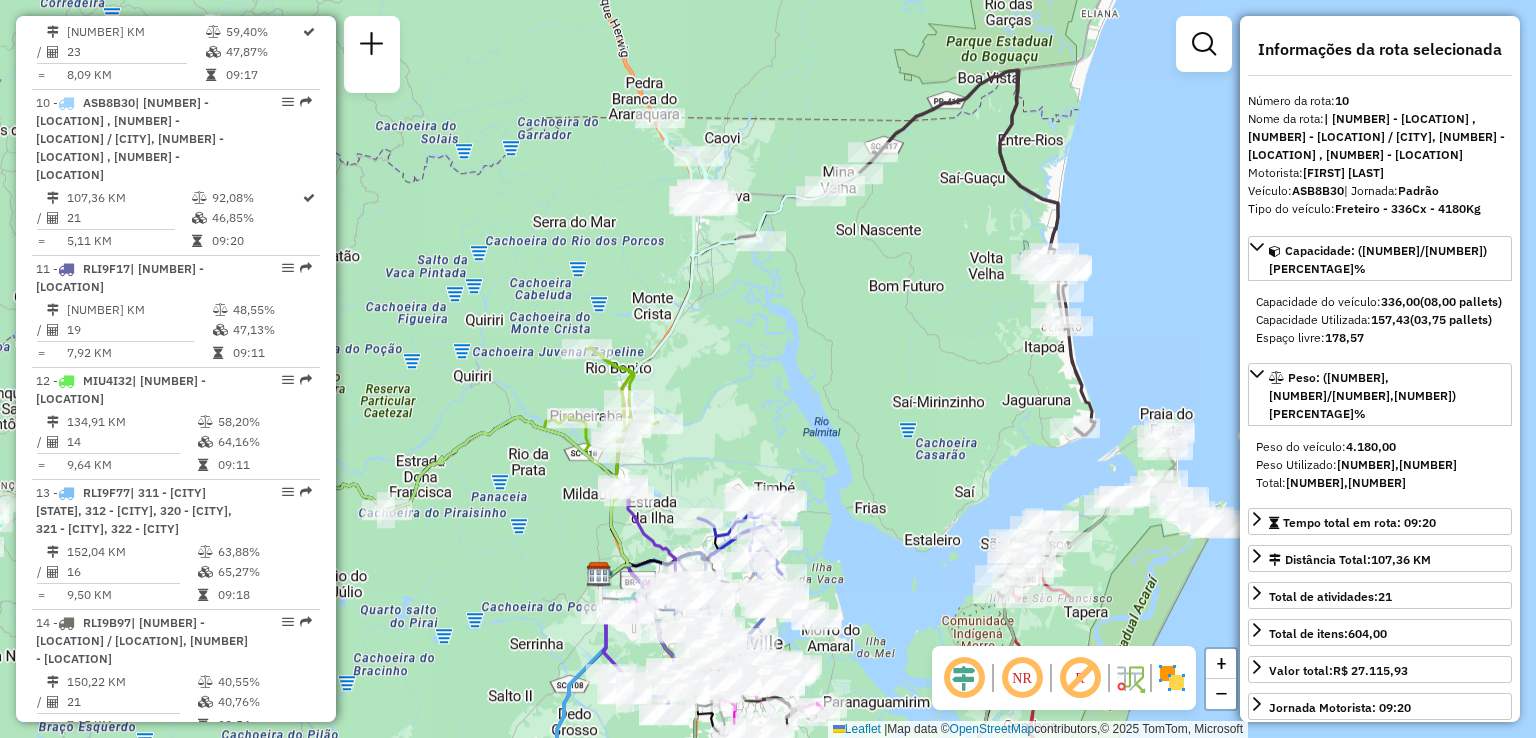 drag, startPoint x: 917, startPoint y: 387, endPoint x: 1042, endPoint y: 333, distance: 136.16534 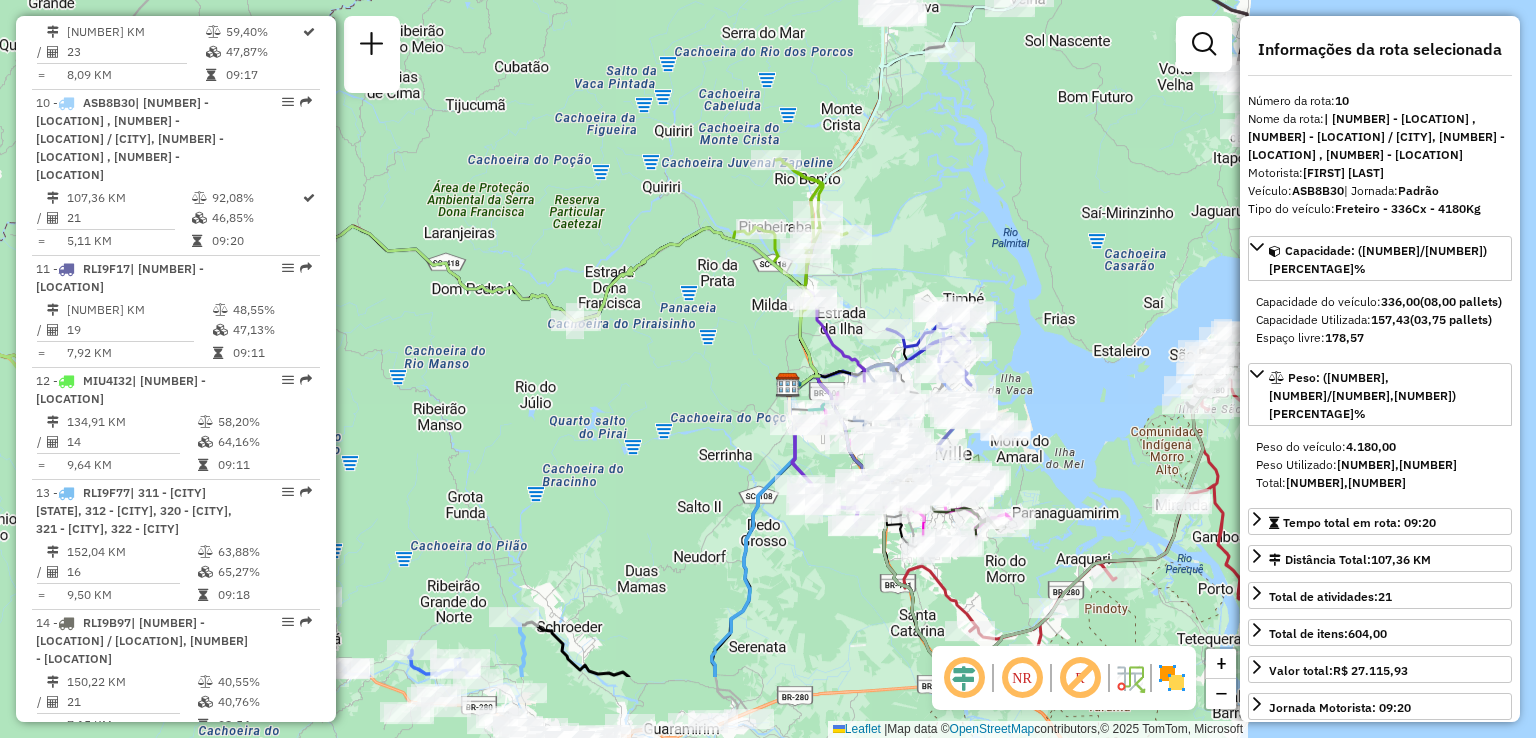 drag, startPoint x: 639, startPoint y: 457, endPoint x: 703, endPoint y: 322, distance: 149.40215 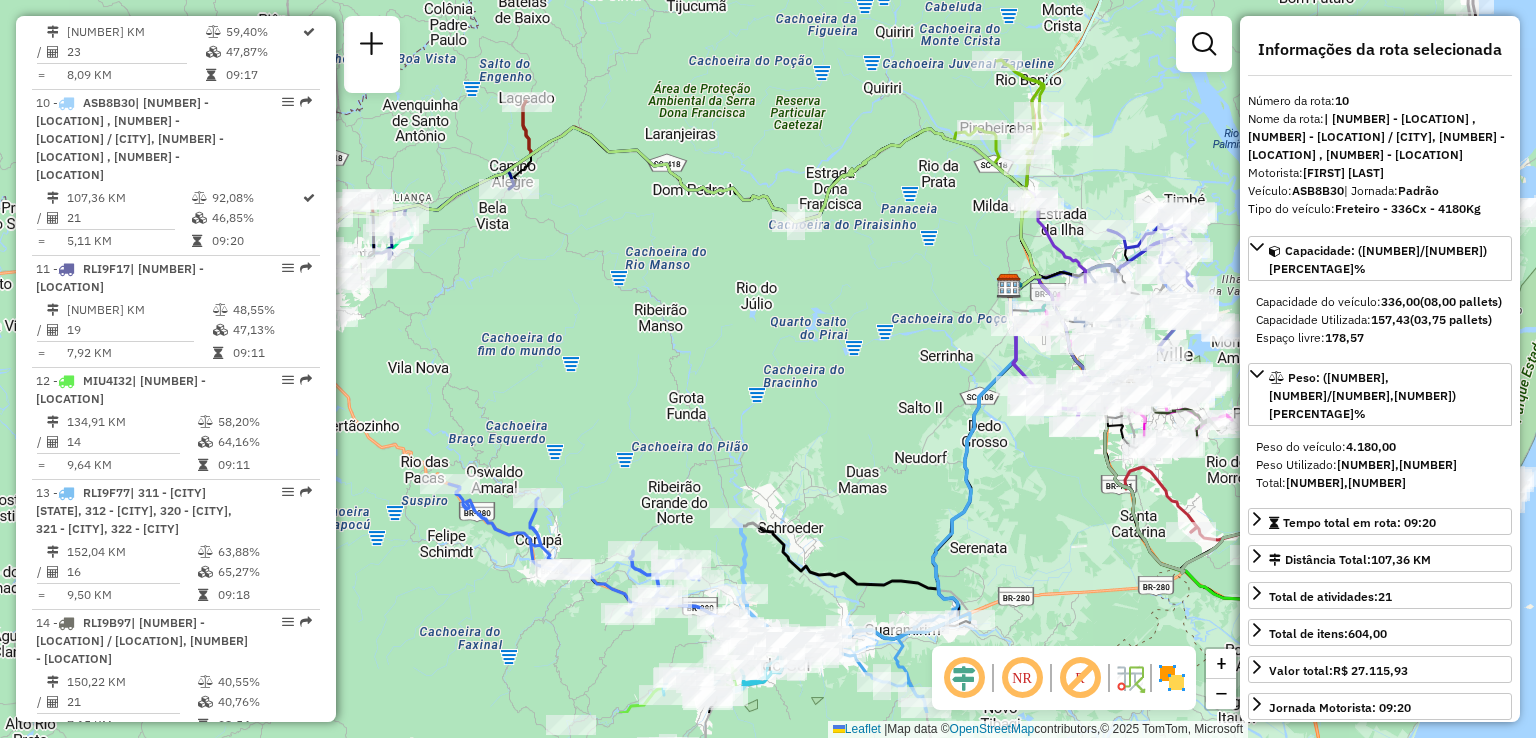 drag, startPoint x: 662, startPoint y: 418, endPoint x: 895, endPoint y: 319, distance: 253.16003 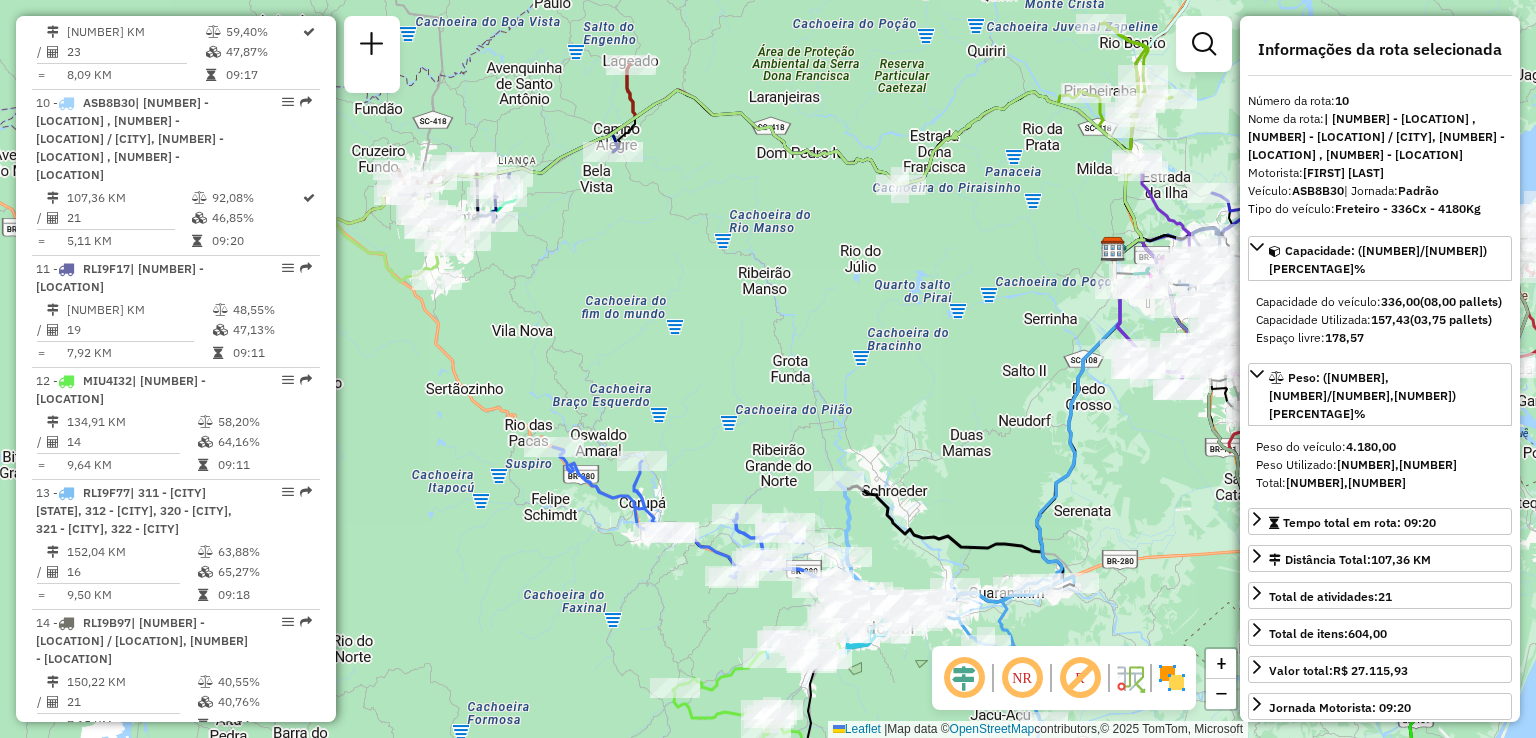 drag, startPoint x: 771, startPoint y: 363, endPoint x: 968, endPoint y: 281, distance: 213.38463 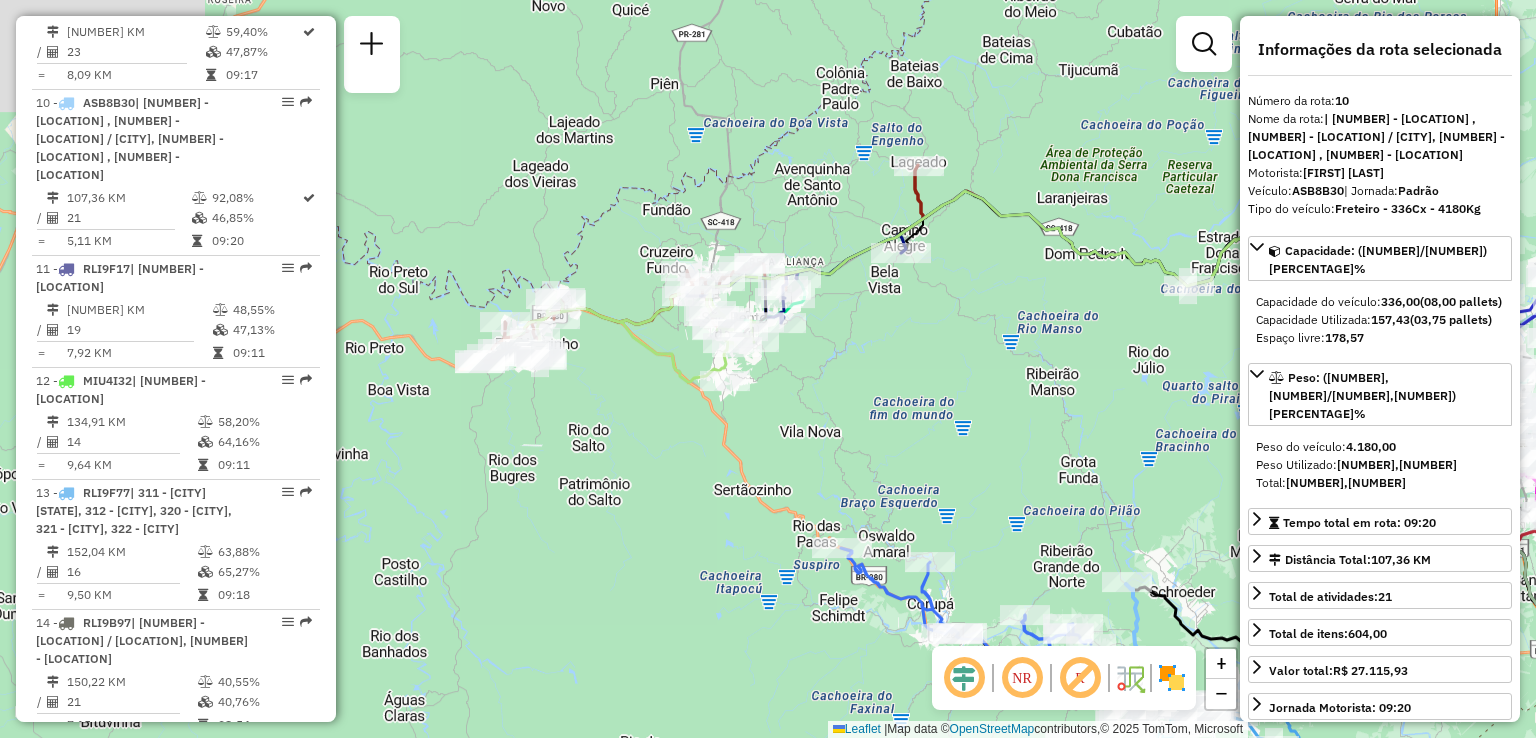 drag, startPoint x: 732, startPoint y: 264, endPoint x: 880, endPoint y: 489, distance: 269.31207 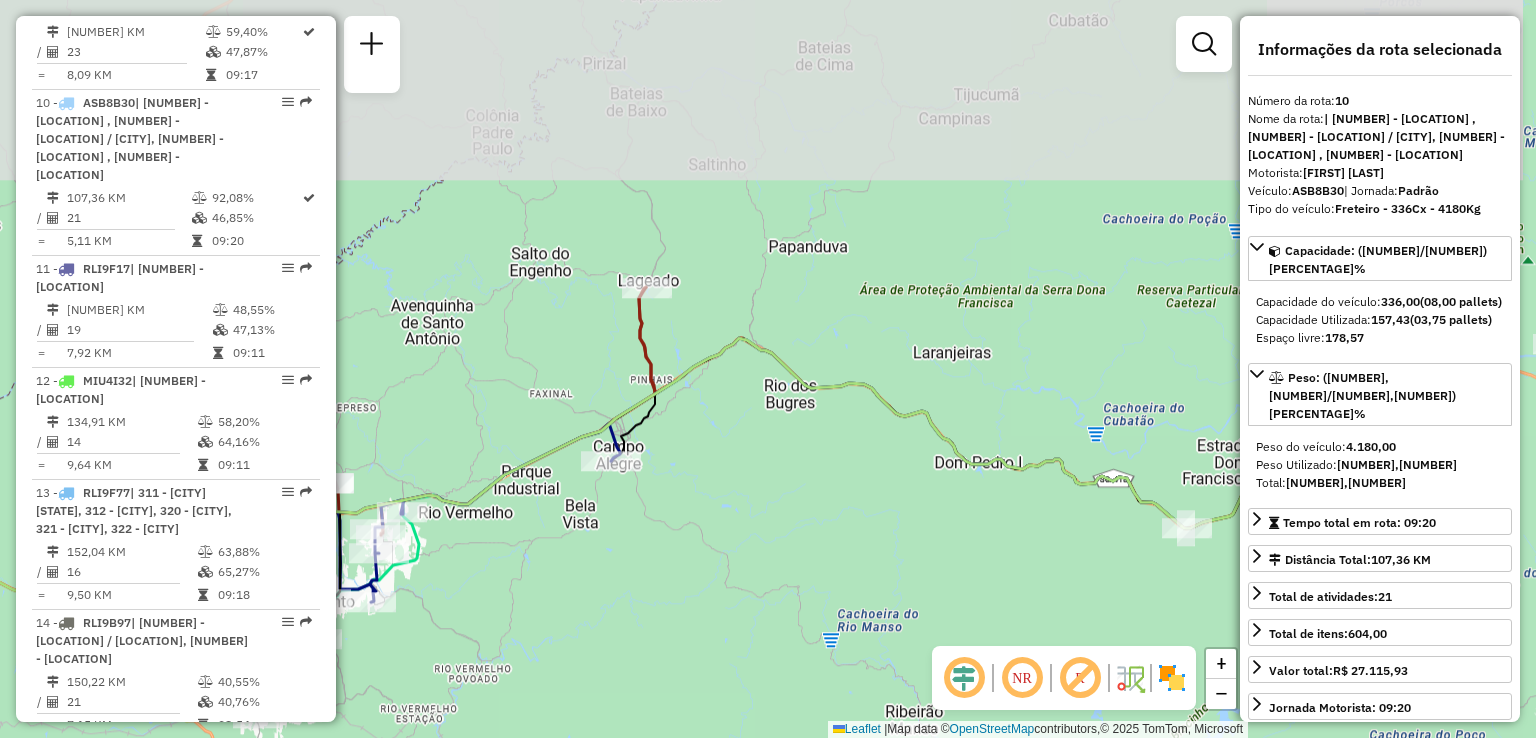 drag, startPoint x: 948, startPoint y: 375, endPoint x: 531, endPoint y: 659, distance: 504.52454 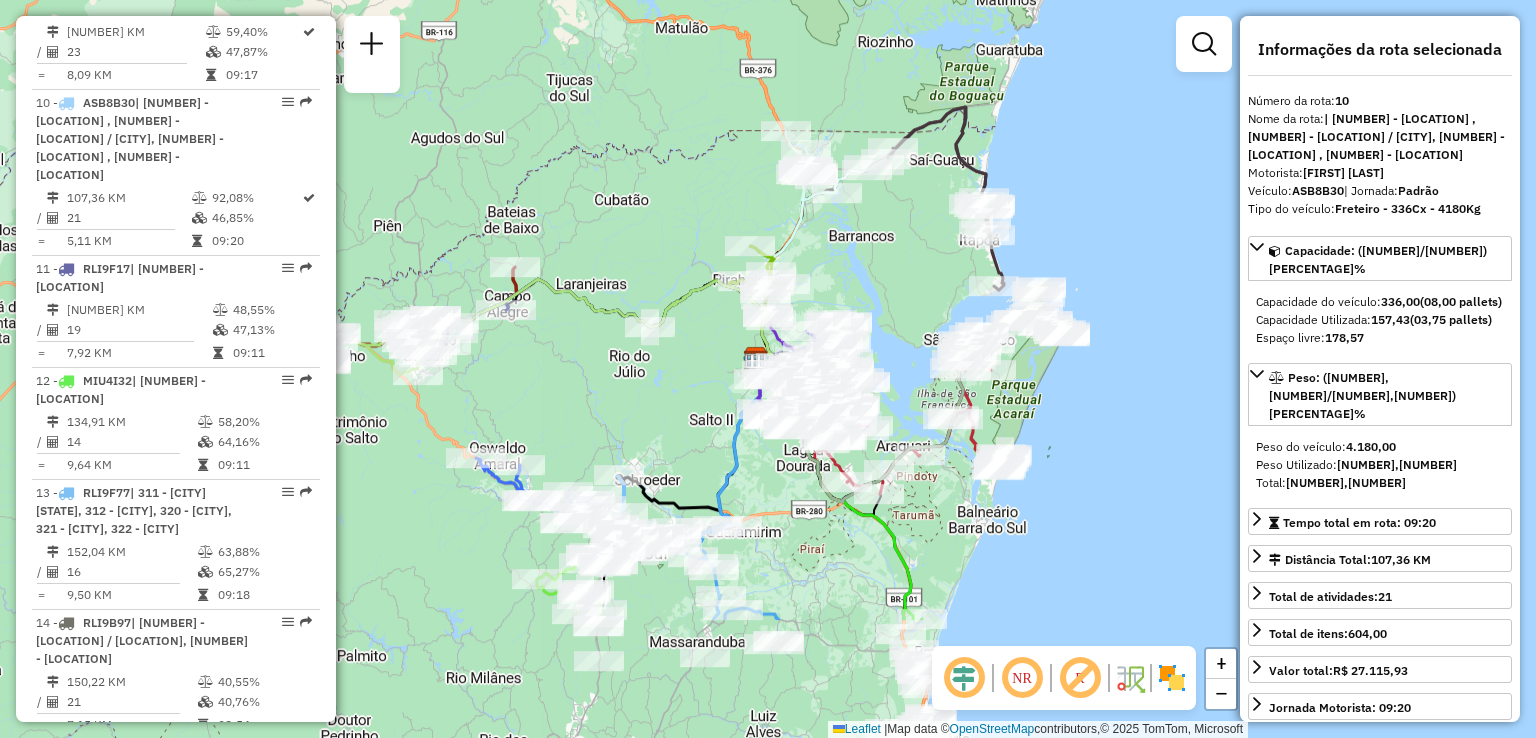 drag, startPoint x: 871, startPoint y: 481, endPoint x: 648, endPoint y: 285, distance: 296.89224 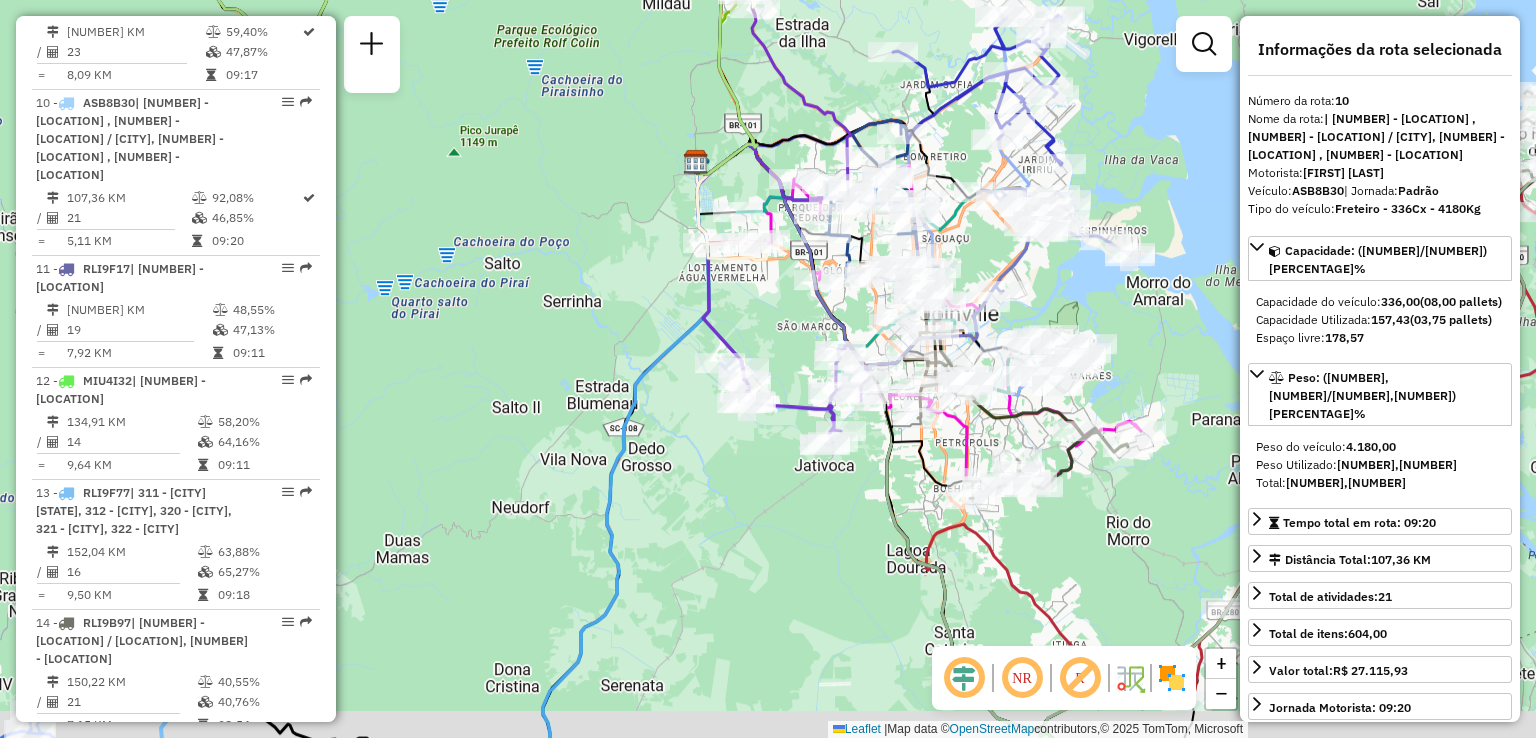 drag, startPoint x: 801, startPoint y: 484, endPoint x: 682, endPoint y: 463, distance: 120.83874 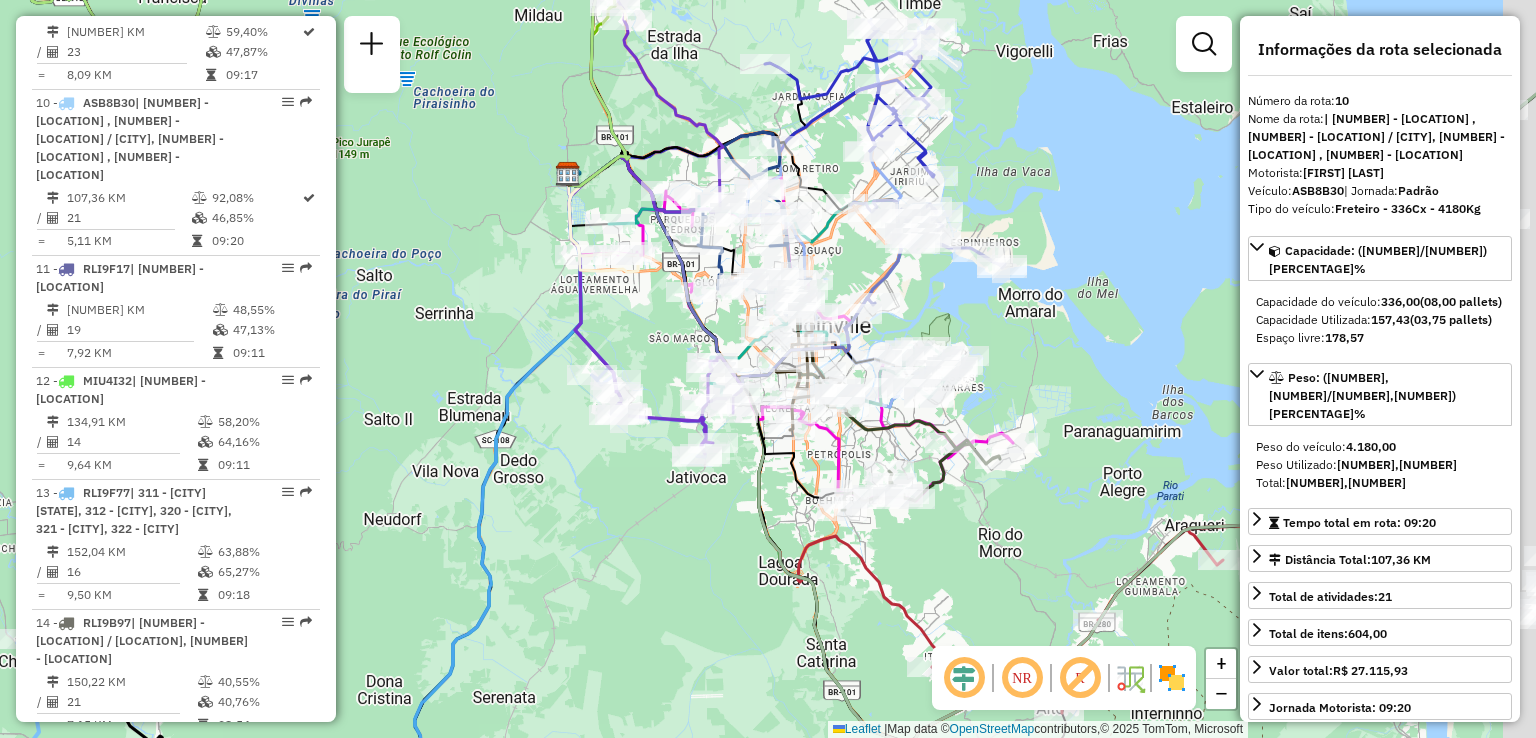 drag, startPoint x: 1015, startPoint y: 513, endPoint x: 968, endPoint y: 543, distance: 55.758408 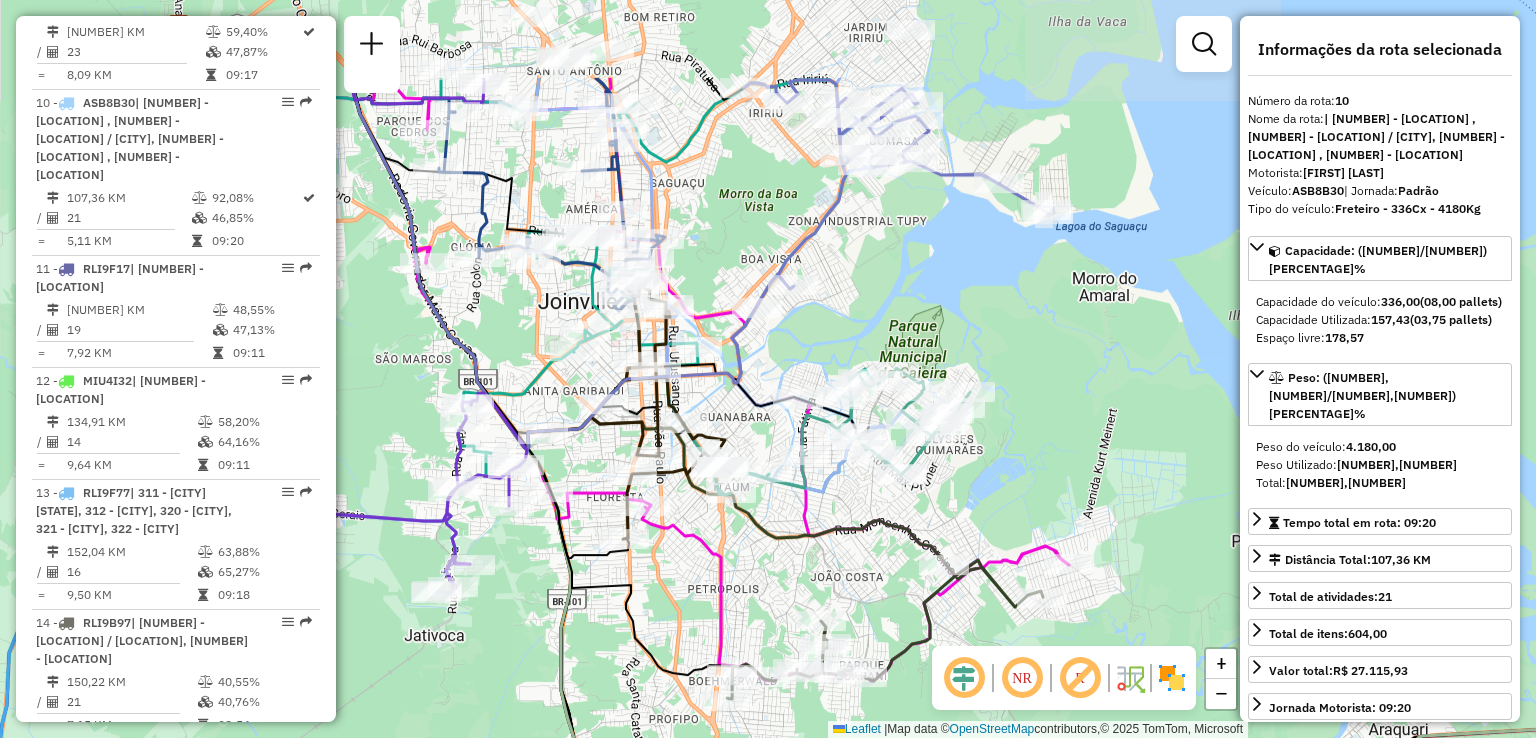 drag, startPoint x: 941, startPoint y: 361, endPoint x: 985, endPoint y: 513, distance: 158.24033 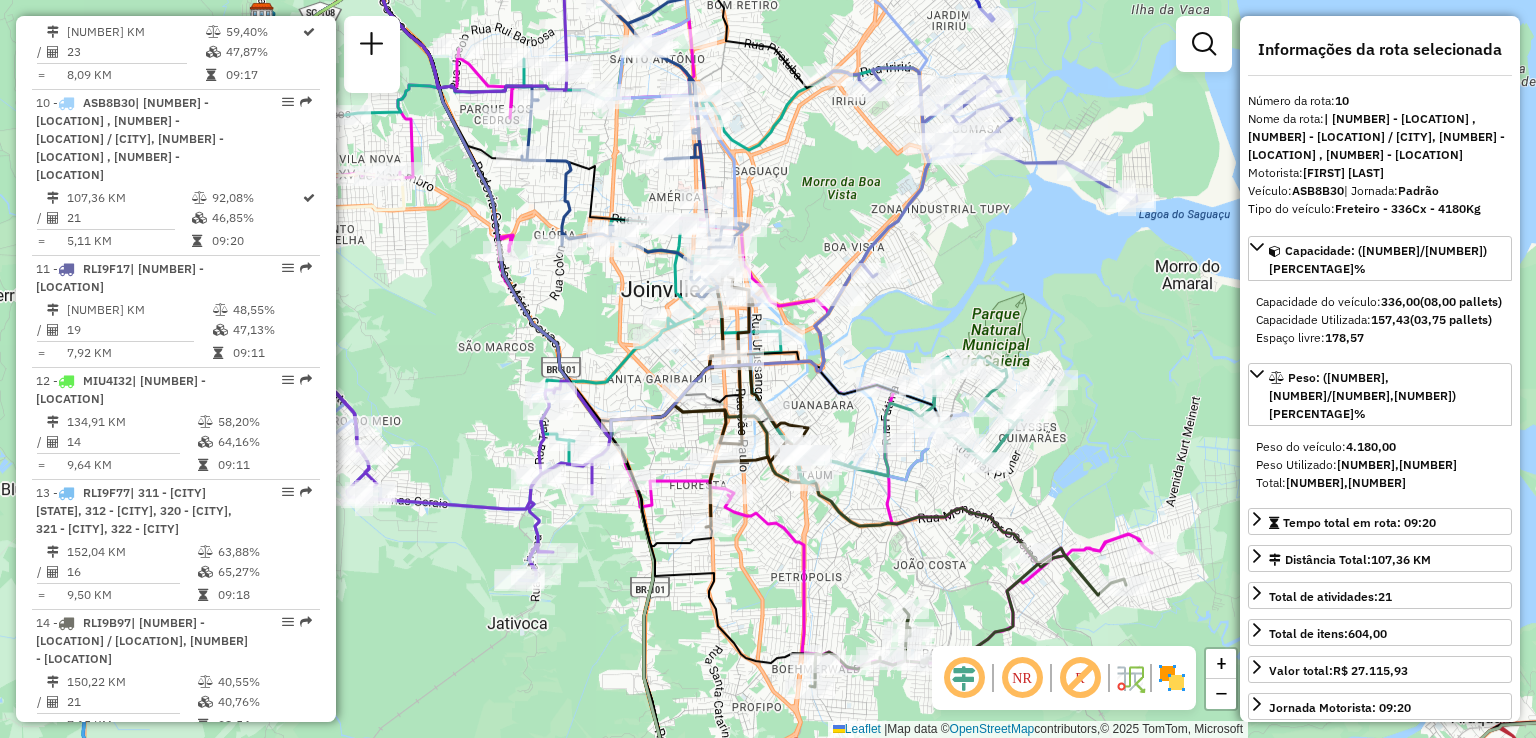 drag, startPoint x: 967, startPoint y: 517, endPoint x: 1003, endPoint y: 508, distance: 37.107952 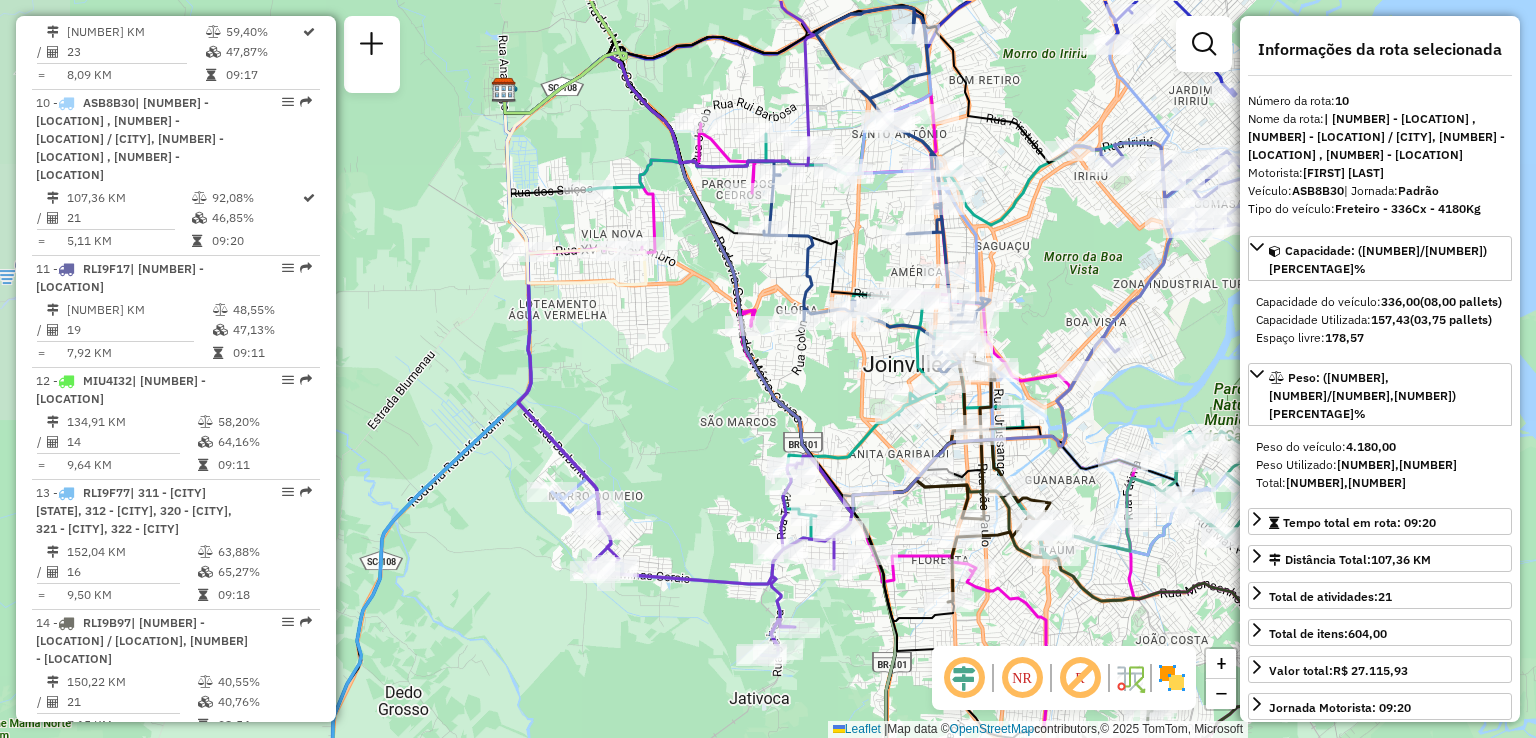 drag, startPoint x: 880, startPoint y: 565, endPoint x: 1132, endPoint y: 640, distance: 262.92395 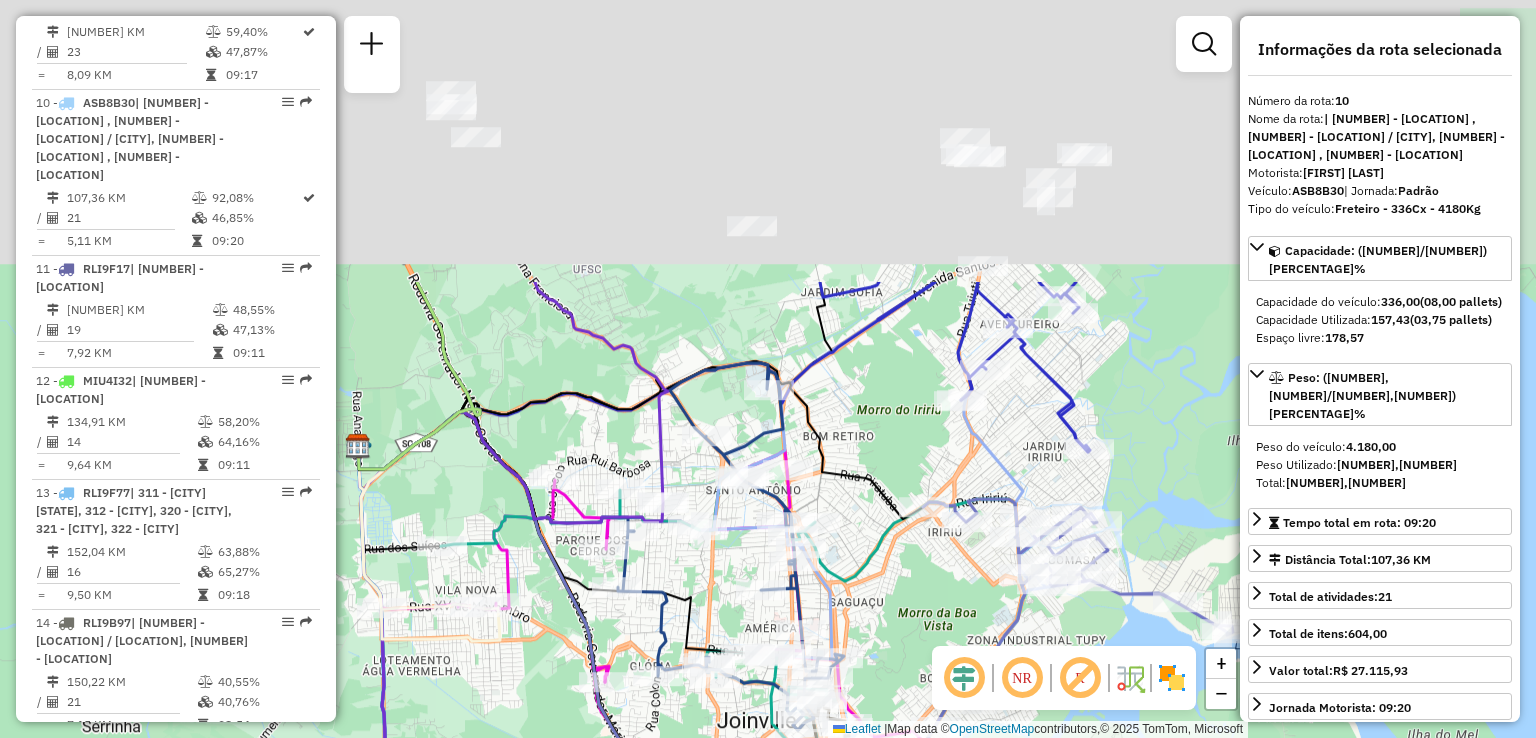 drag, startPoint x: 1102, startPoint y: 273, endPoint x: 957, endPoint y: 629, distance: 384.39694 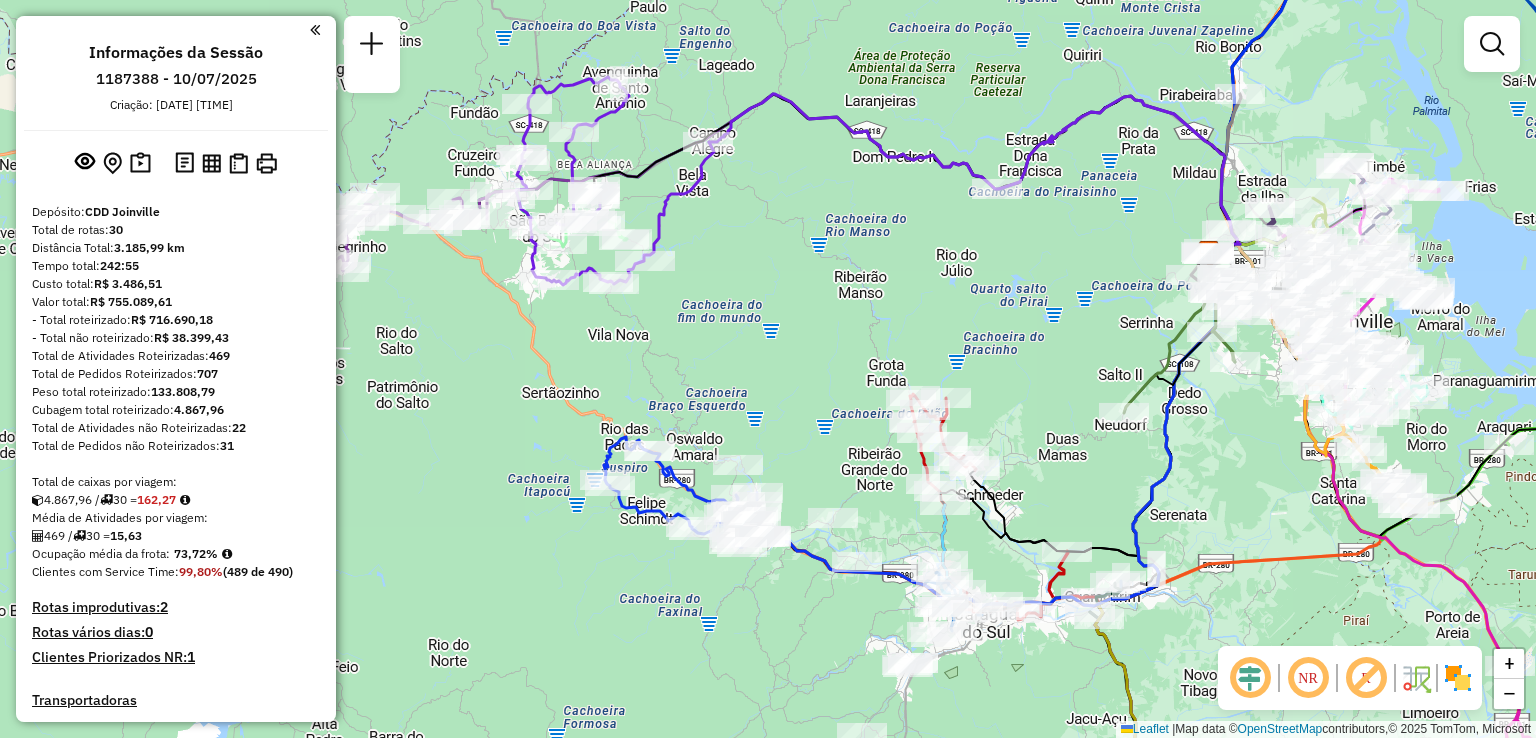 scroll, scrollTop: 0, scrollLeft: 0, axis: both 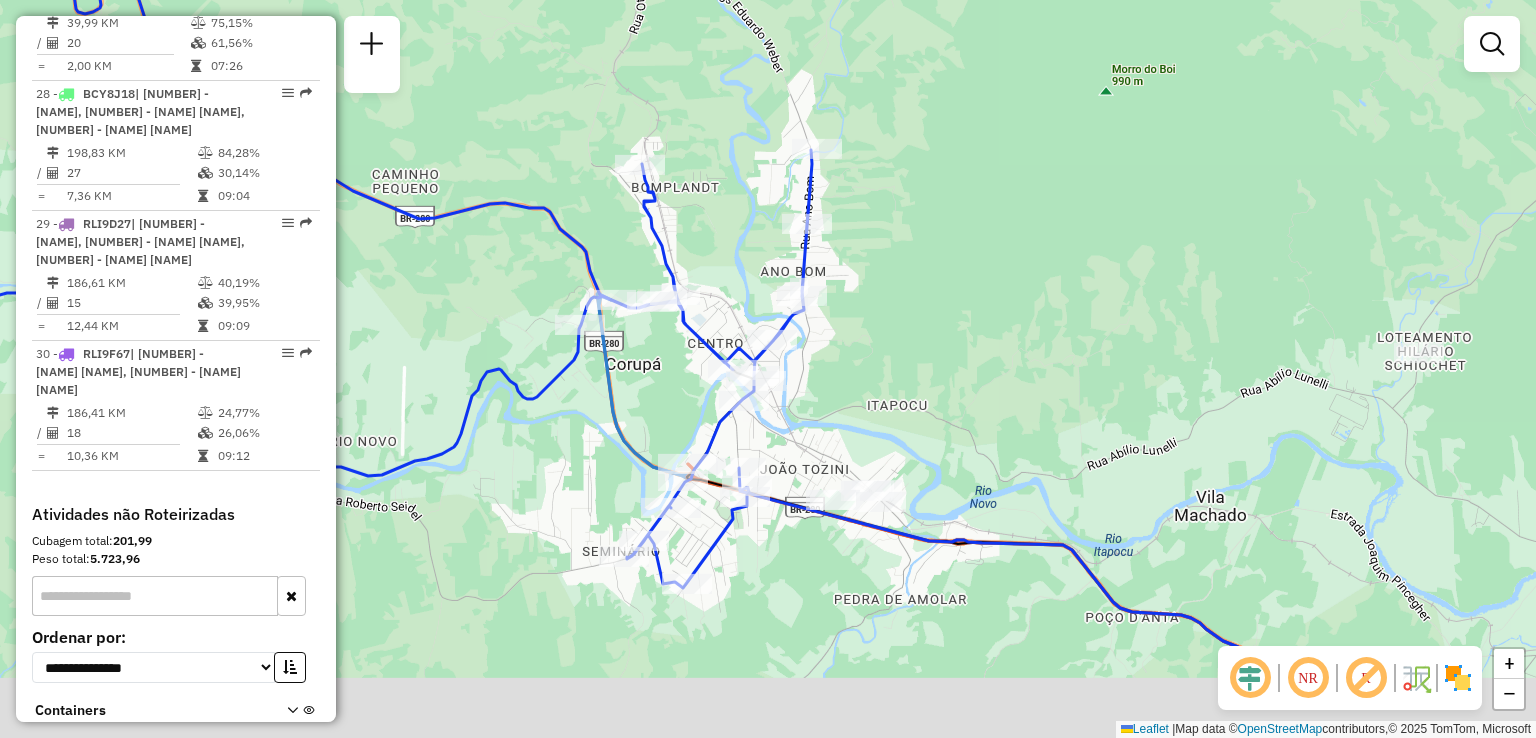 drag, startPoint x: 852, startPoint y: 452, endPoint x: 946, endPoint y: 325, distance: 158.00316 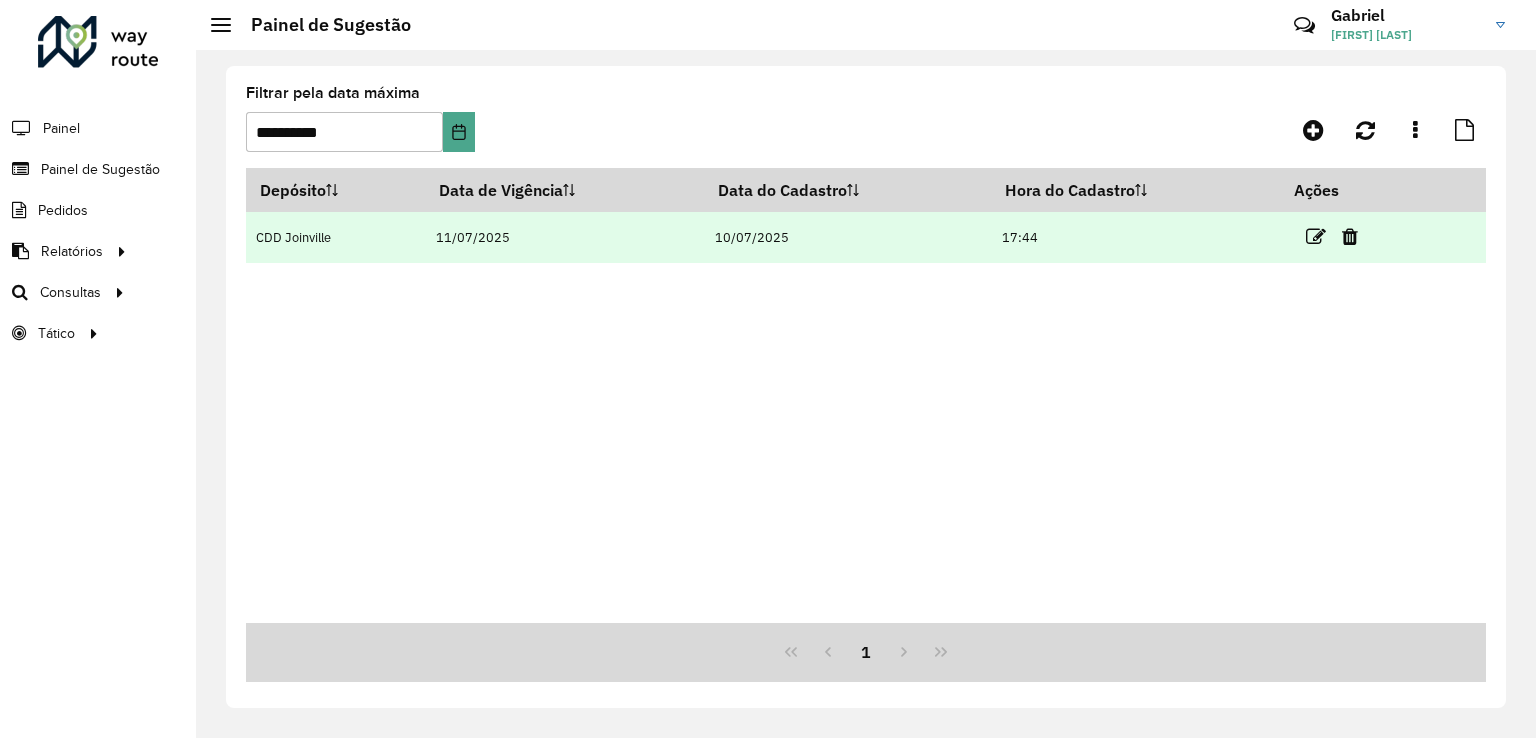 scroll, scrollTop: 0, scrollLeft: 0, axis: both 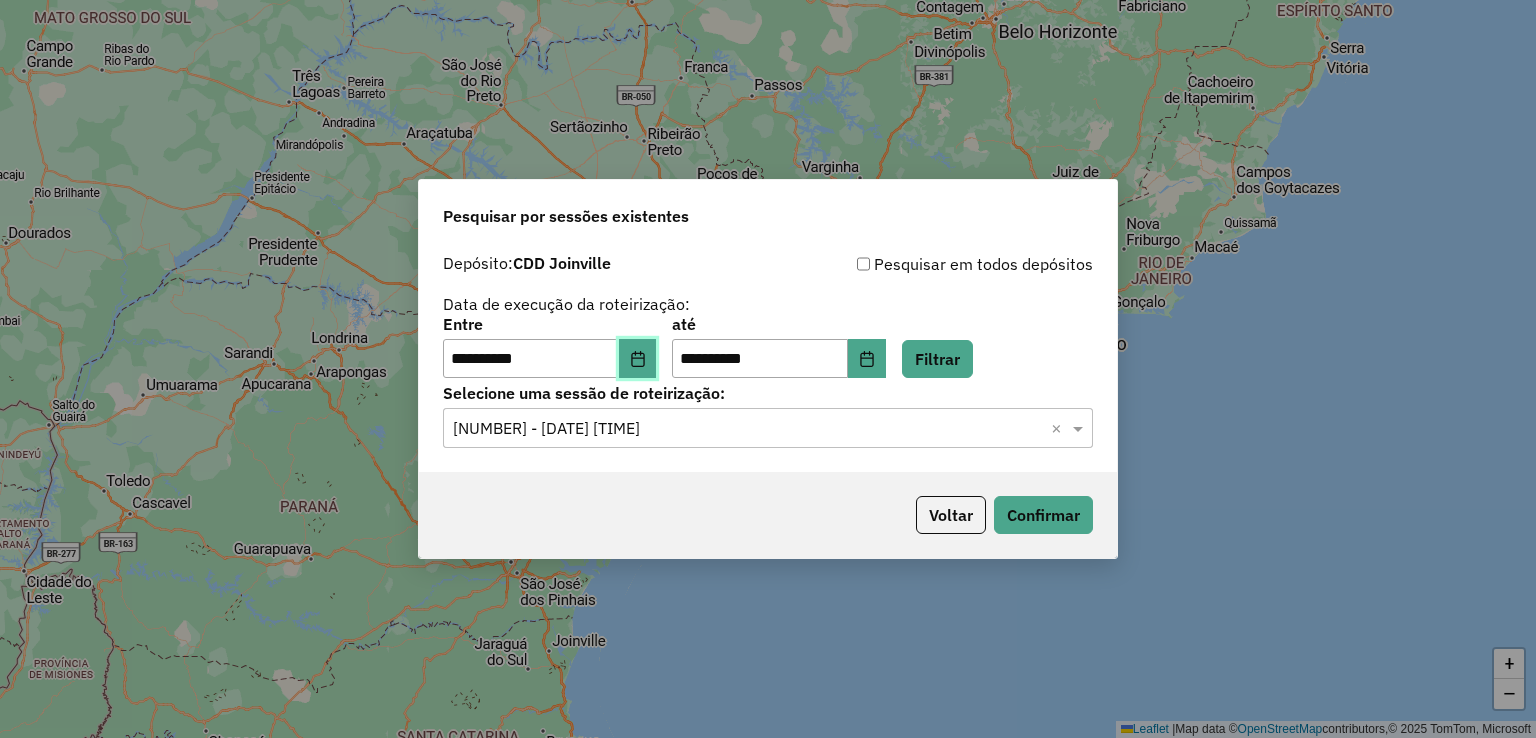 click 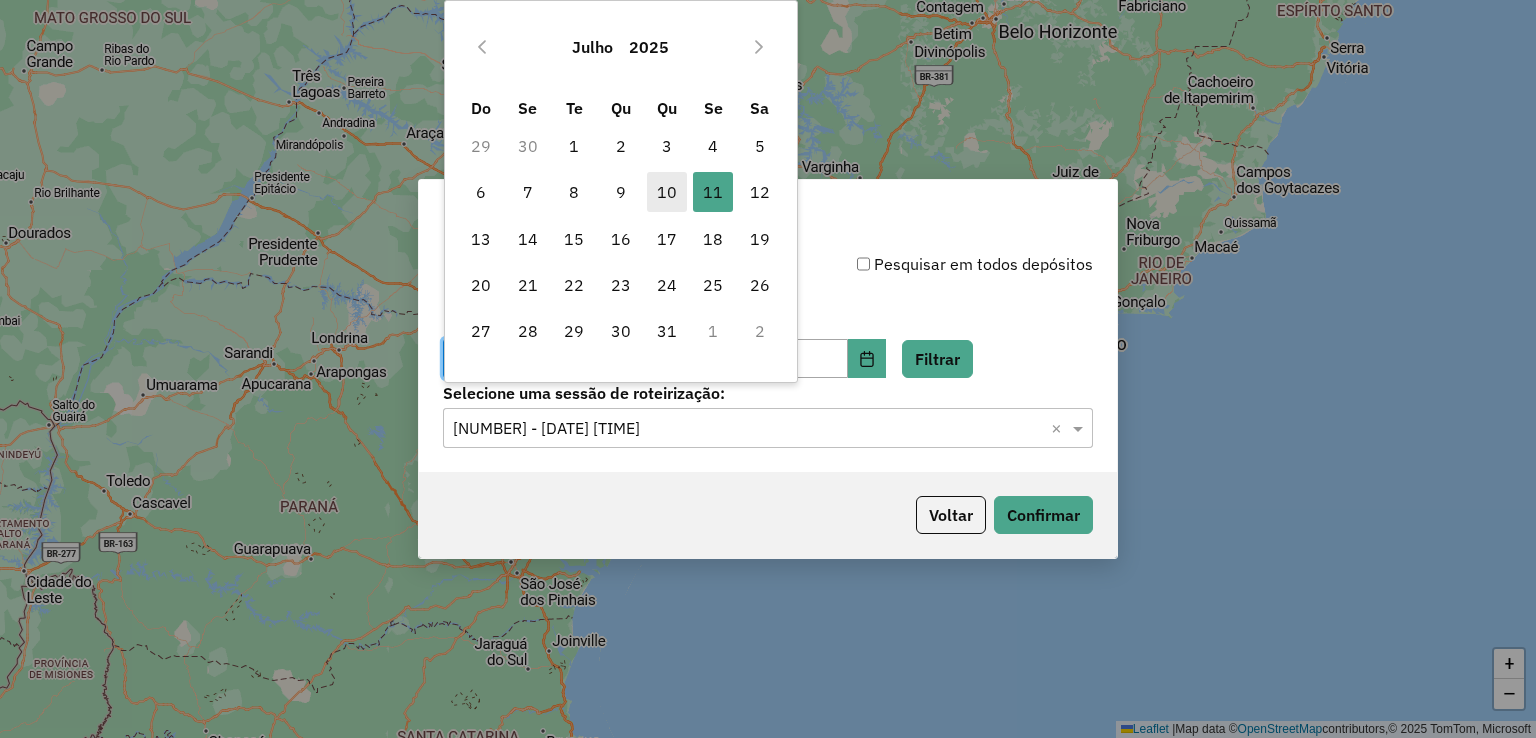 click on "10" at bounding box center (667, 192) 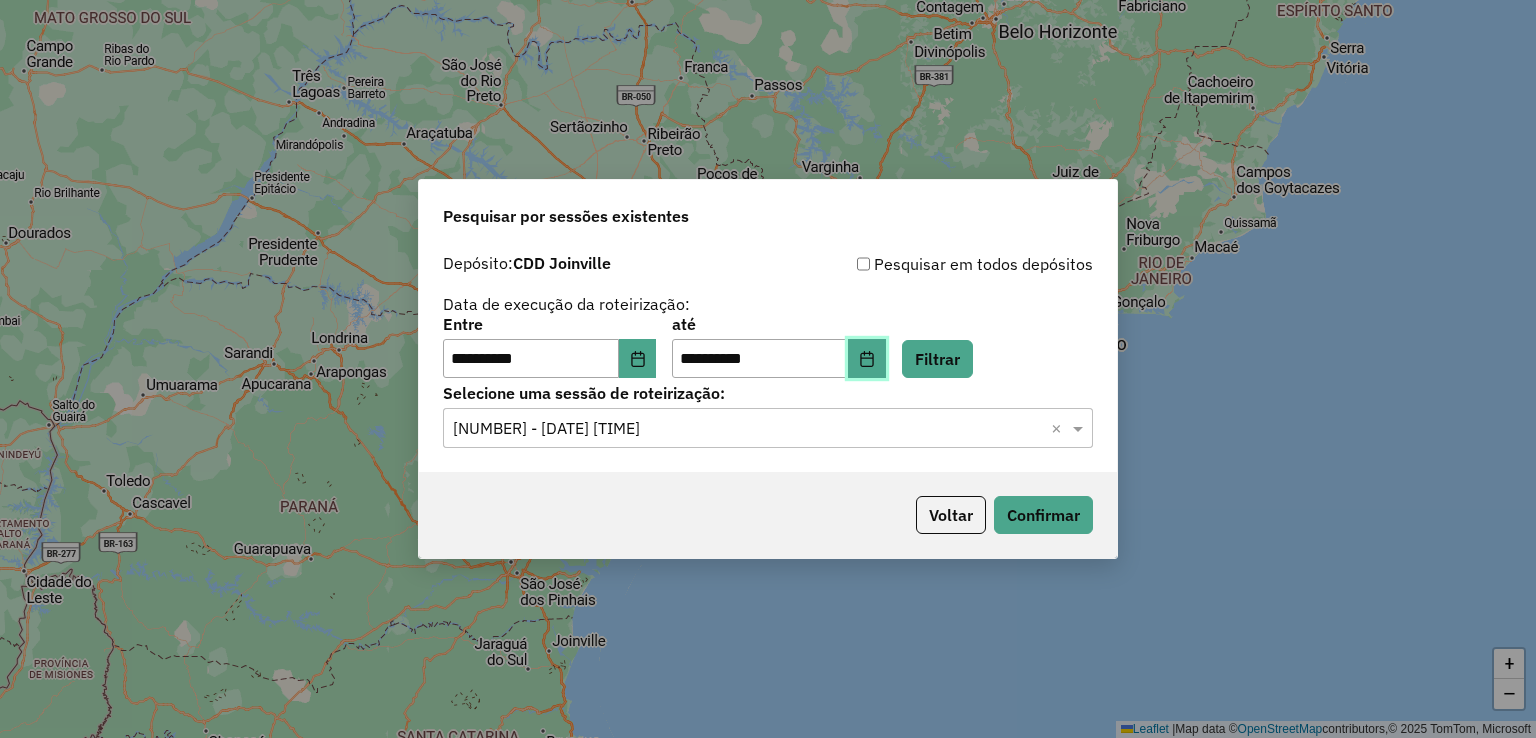 click at bounding box center [867, 359] 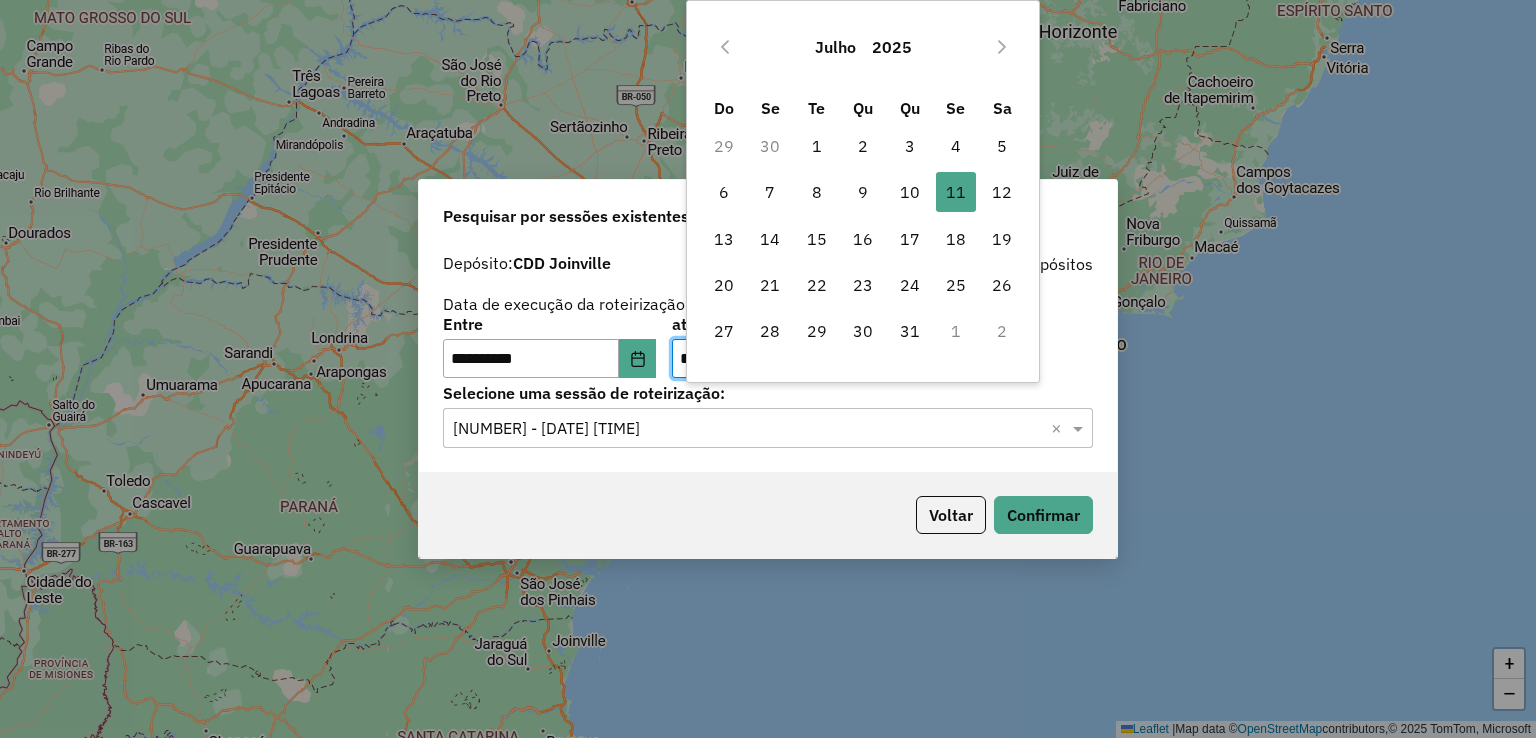 click on "10" at bounding box center [910, 192] 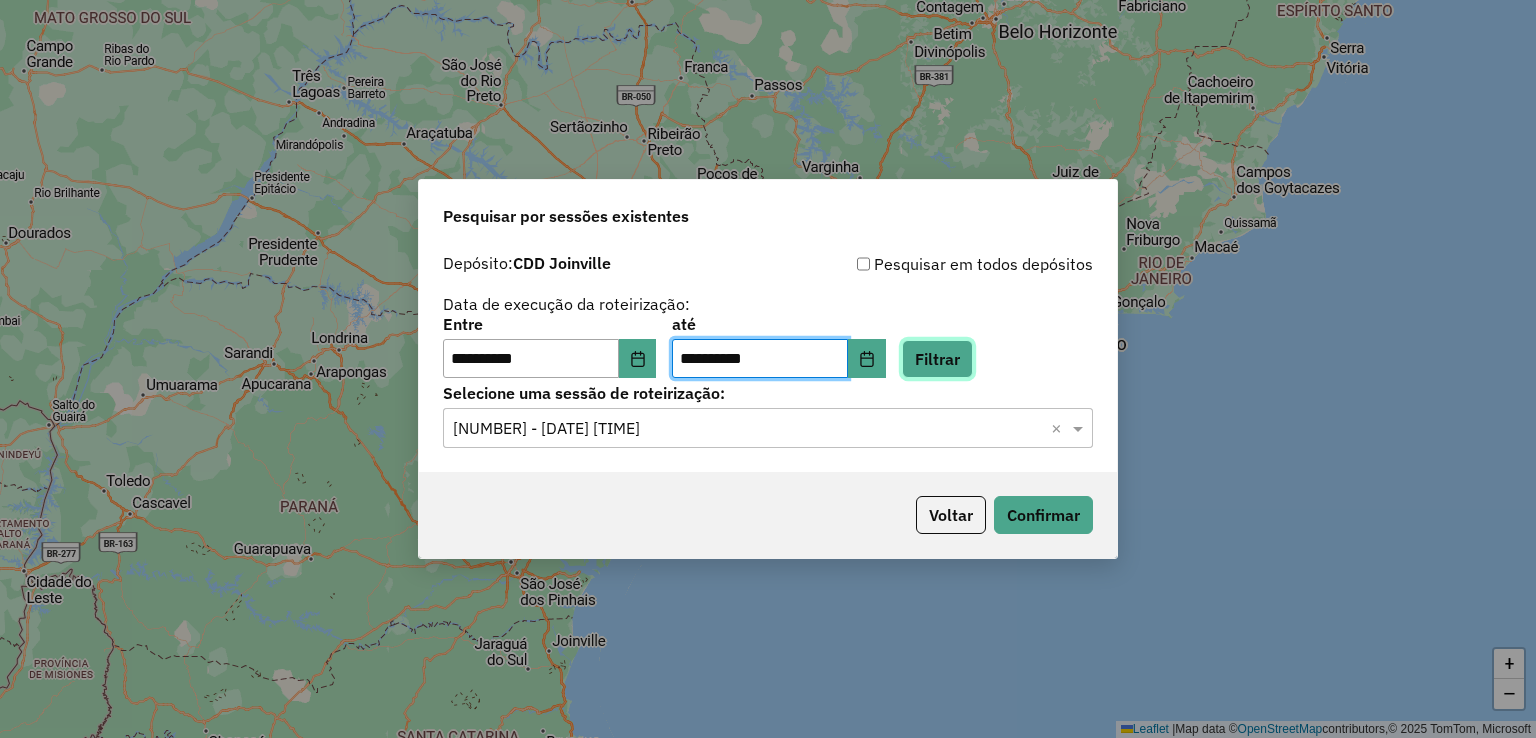 click on "Filtrar" 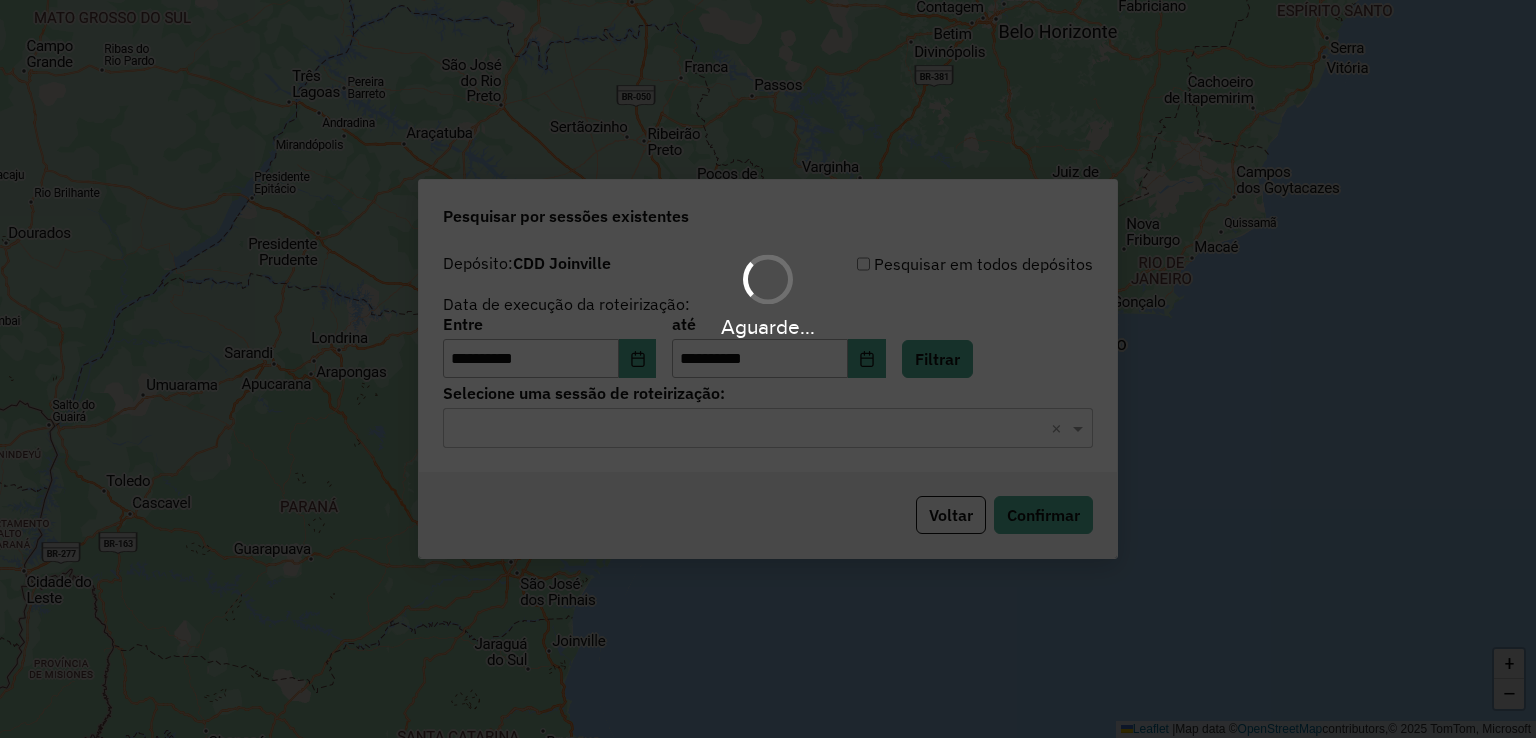 click on "**********" at bounding box center (768, 369) 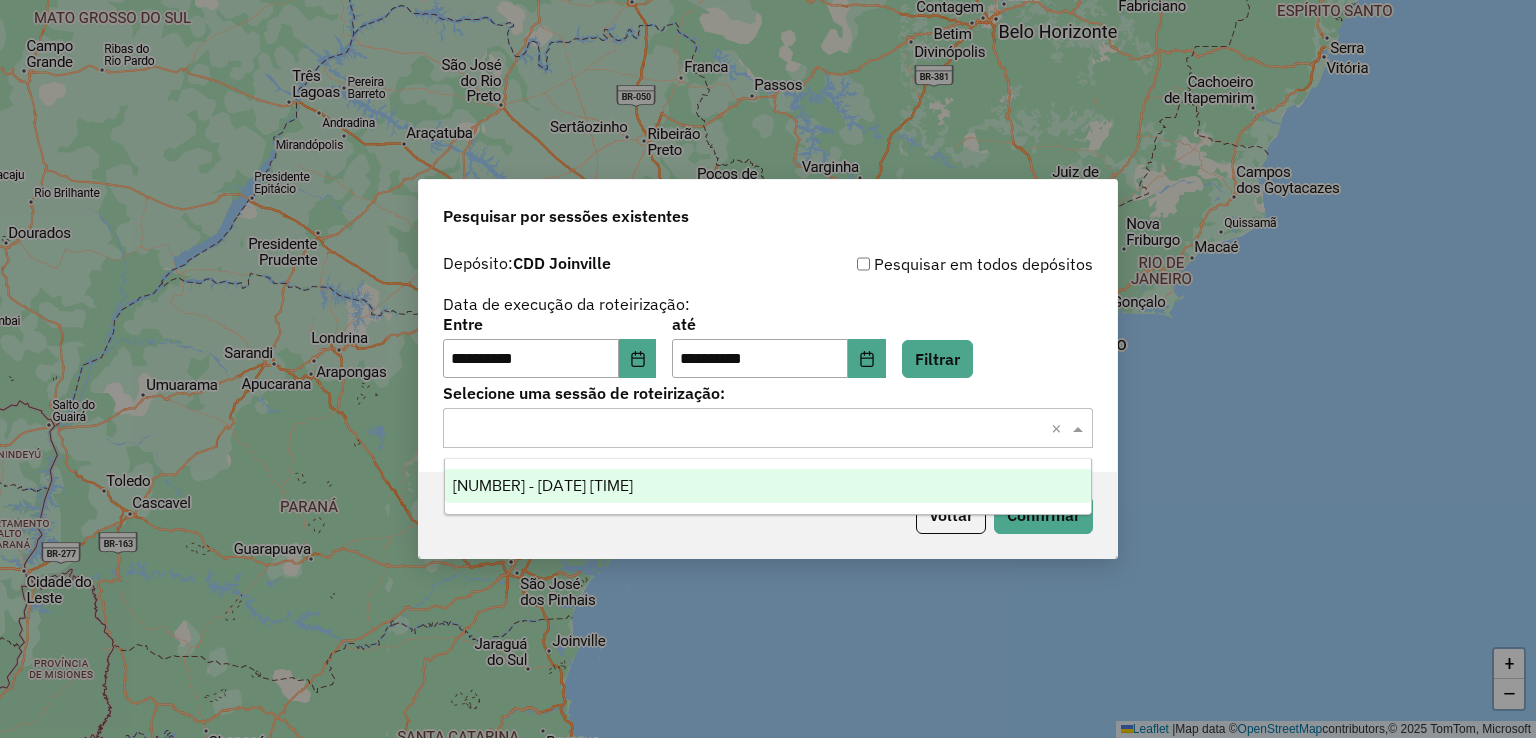 drag, startPoint x: 632, startPoint y: 443, endPoint x: 636, endPoint y: 466, distance: 23.345236 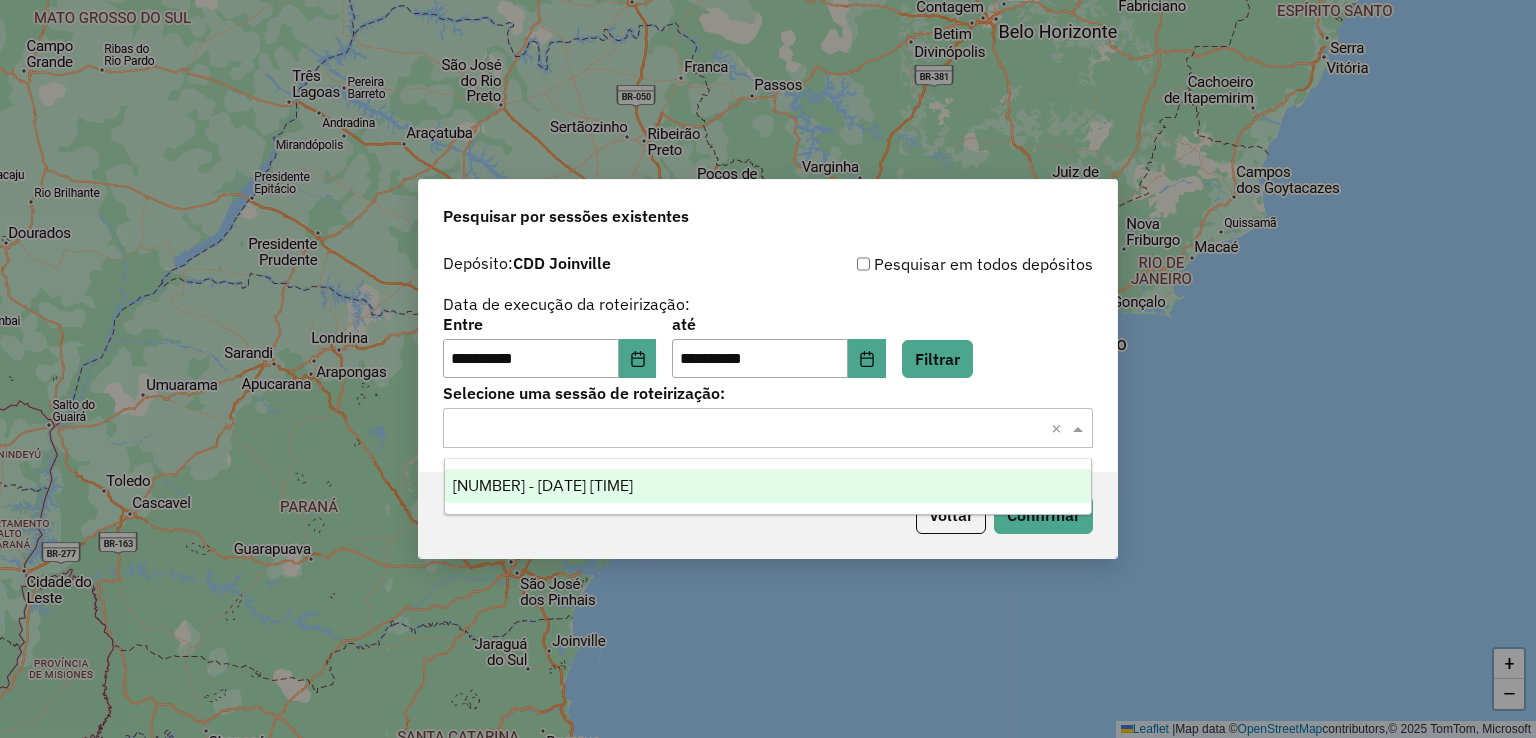 click on "Selecione uma sessão × ×" 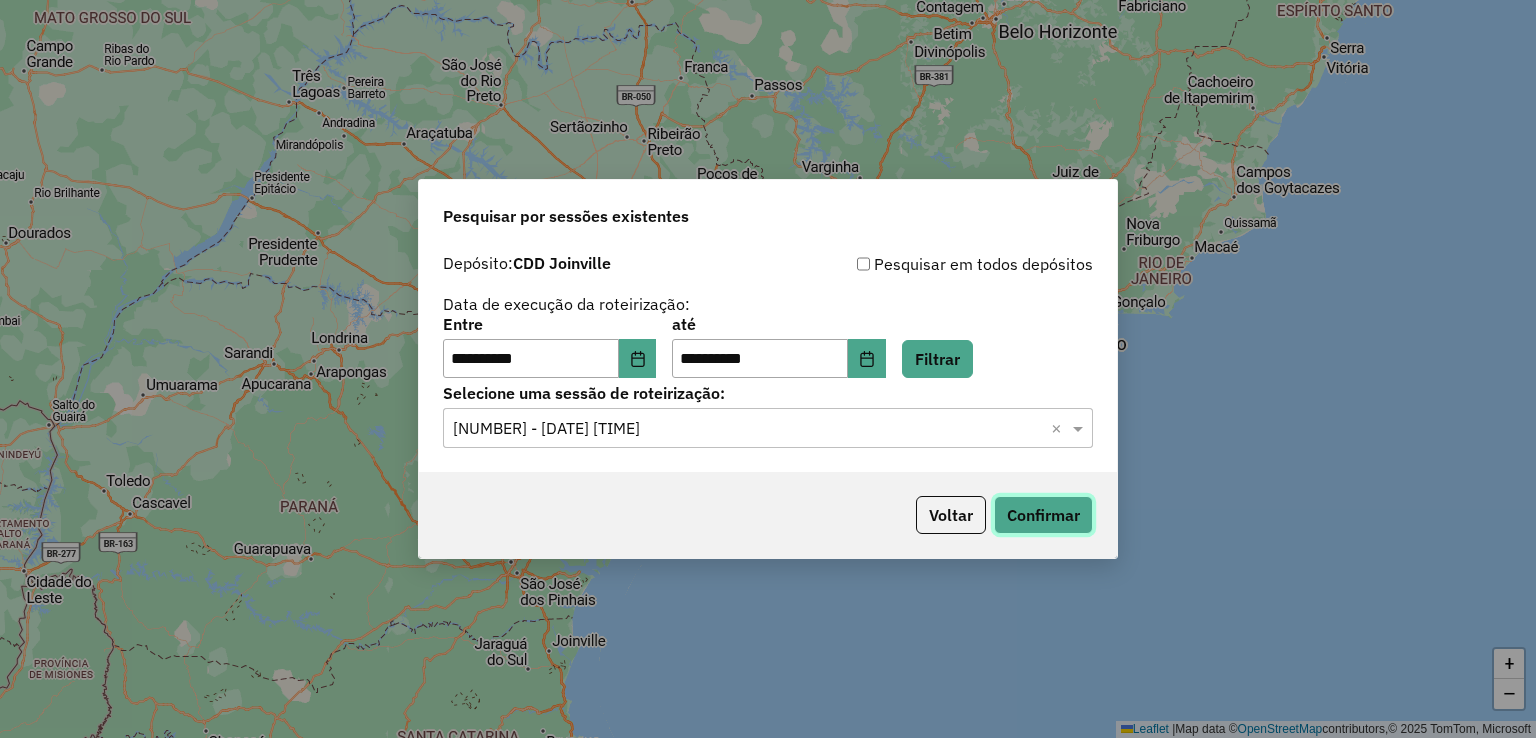 click on "Confirmar" 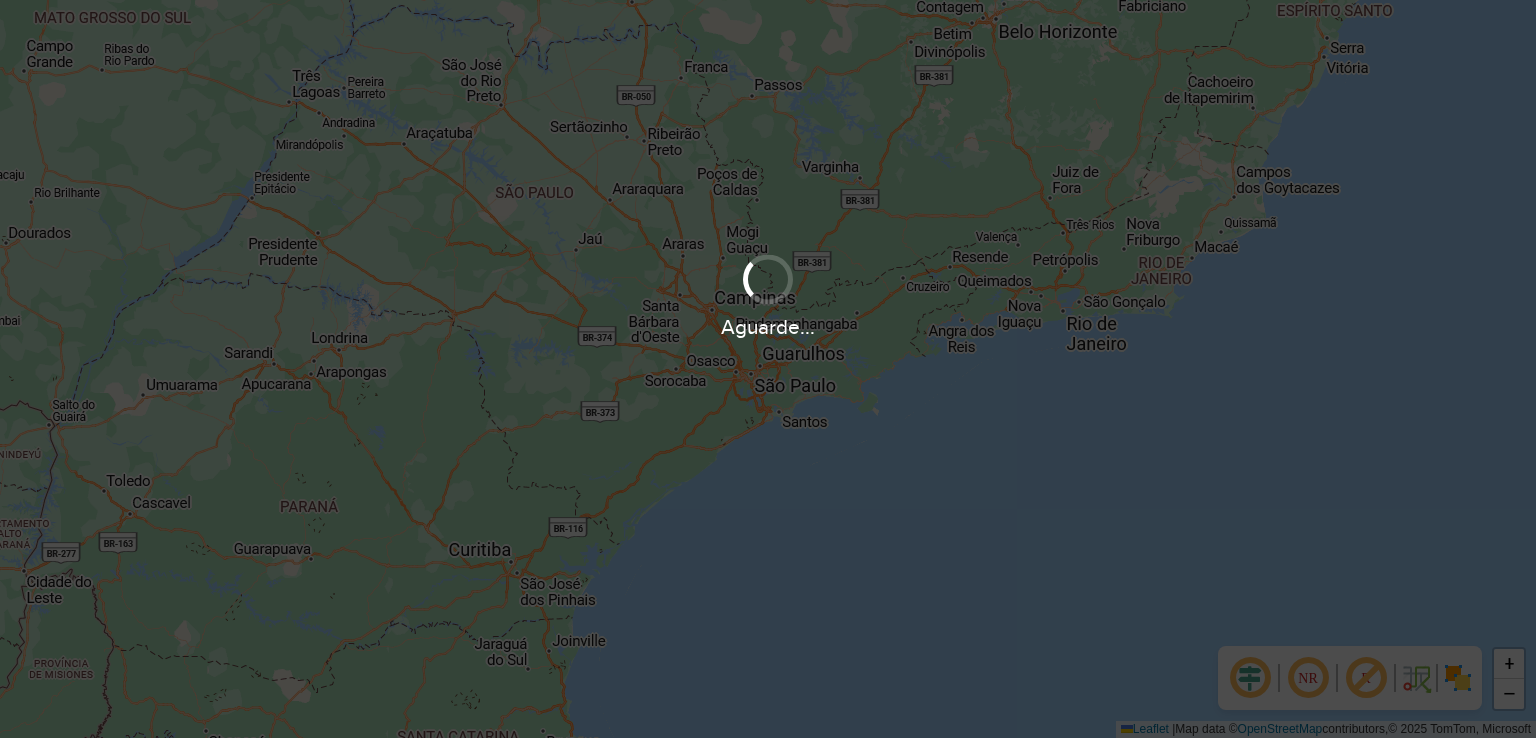 scroll, scrollTop: 0, scrollLeft: 0, axis: both 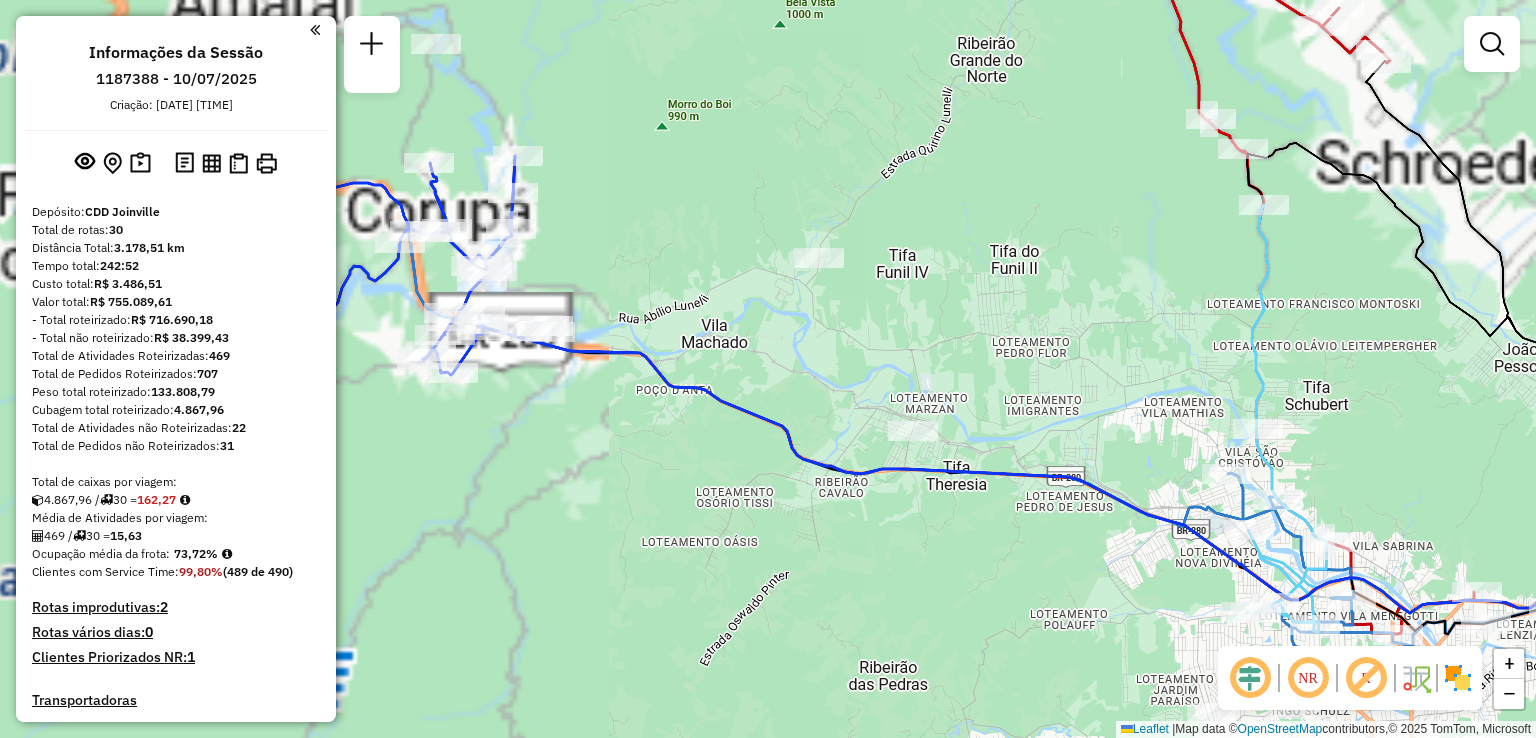 drag, startPoint x: 714, startPoint y: 517, endPoint x: 863, endPoint y: 475, distance: 154.80634 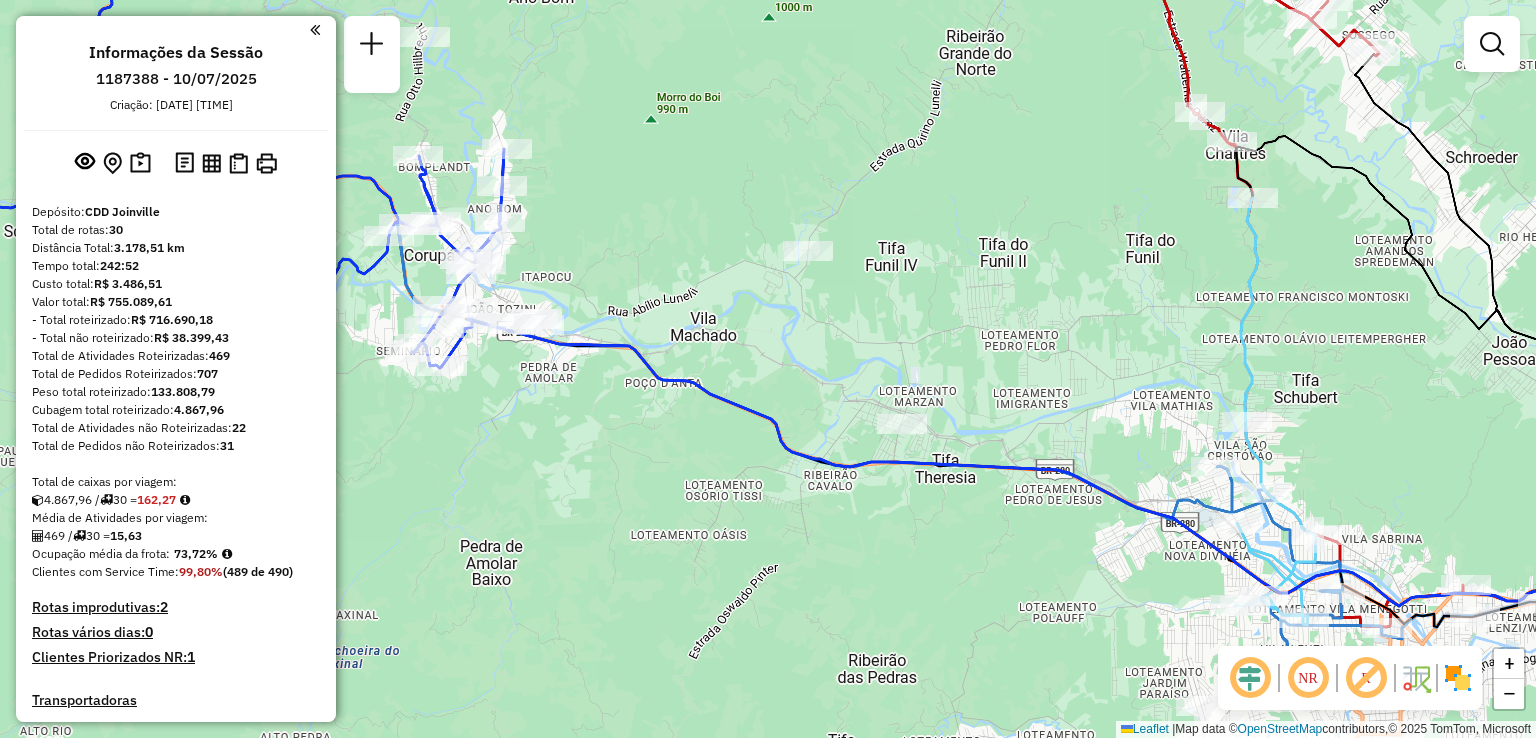 click on "Janela de atendimento Grade de atendimento Capacidade Transportadoras Veículos Cliente Pedidos  Rotas Selecione os dias de semana para filtrar as janelas de atendimento  Seg   Ter   Qua   Qui   Sex   Sáb   Dom  Informe o período da janela de atendimento: De: Até:  Filtrar exatamente a janela do cliente  Considerar janela de atendimento padrão  Selecione os dias de semana para filtrar as grades de atendimento  Seg   Ter   Qua   Qui   Sex   Sáb   Dom   Considerar clientes sem dia de atendimento cadastrado  Clientes fora do dia de atendimento selecionado Filtrar as atividades entre os valores definidos abaixo:  Peso mínimo:   Peso máximo:   Cubagem mínima:   Cubagem máxima:   De:   Até:  Filtrar as atividades entre o tempo de atendimento definido abaixo:  De:   Até:   Considerar capacidade total dos clientes não roteirizados Transportadora: Selecione um ou mais itens Tipo de veículo: Selecione um ou mais itens Veículo: Selecione um ou mais itens Motorista: Selecione um ou mais itens Nome: Rótulo:" 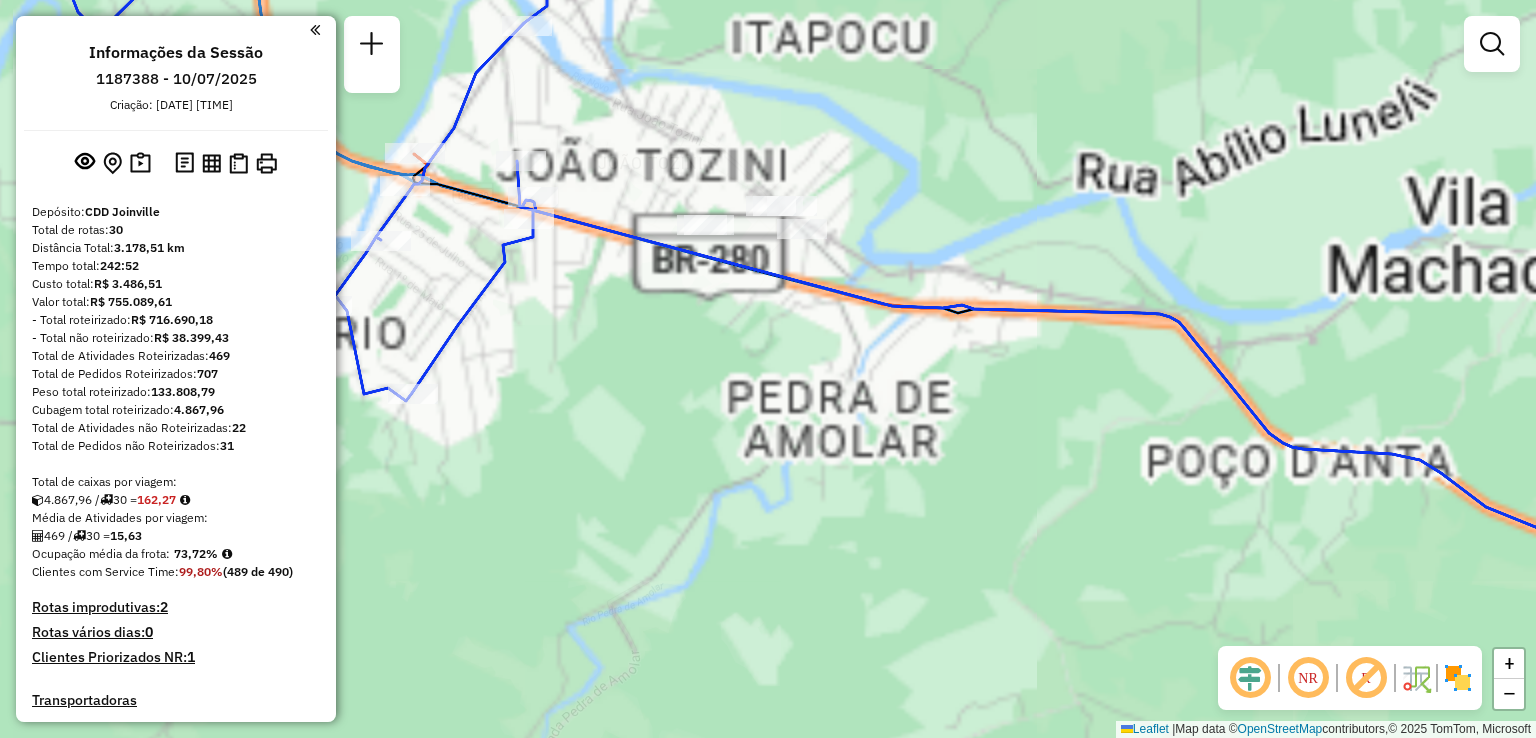 drag, startPoint x: 712, startPoint y: 349, endPoint x: 905, endPoint y: 358, distance: 193.20973 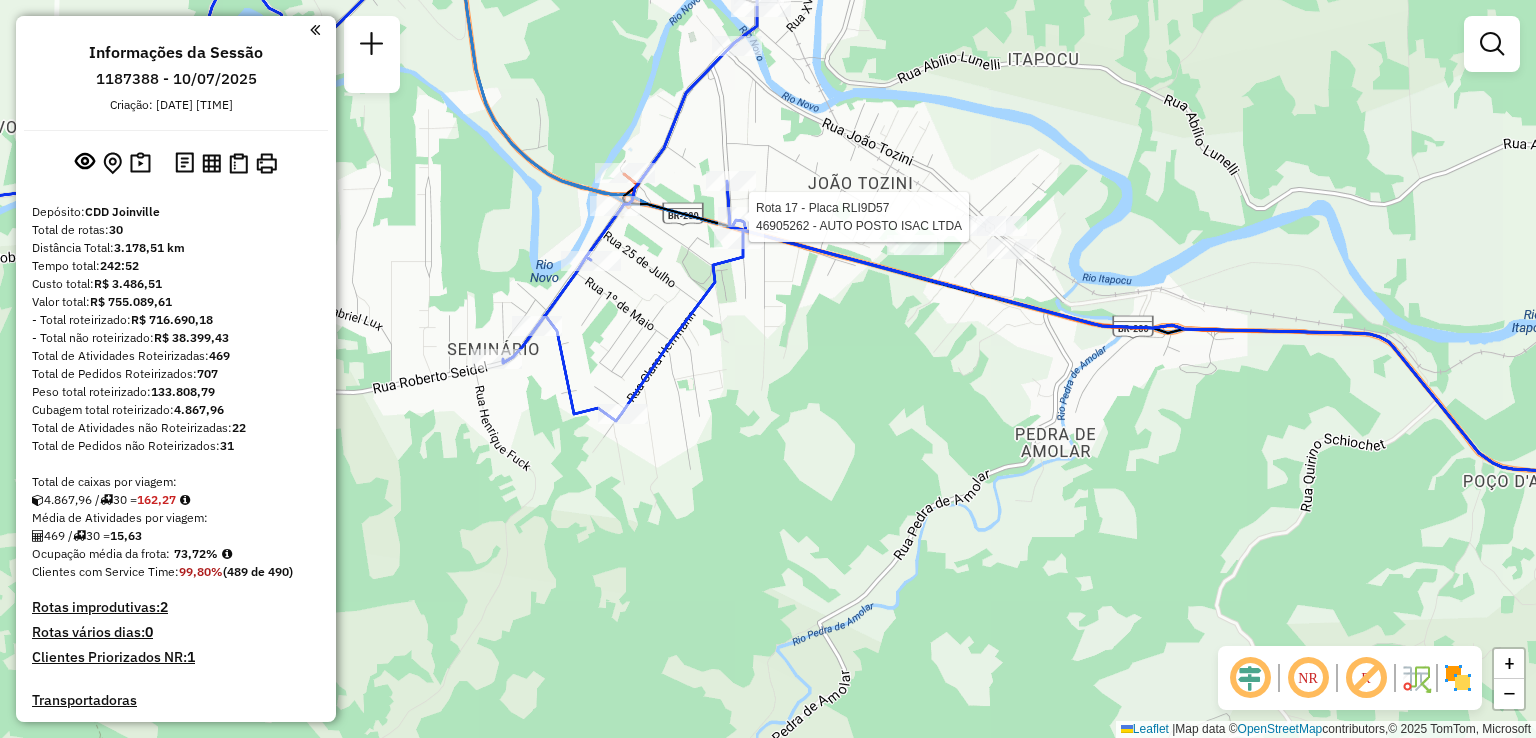 select on "**********" 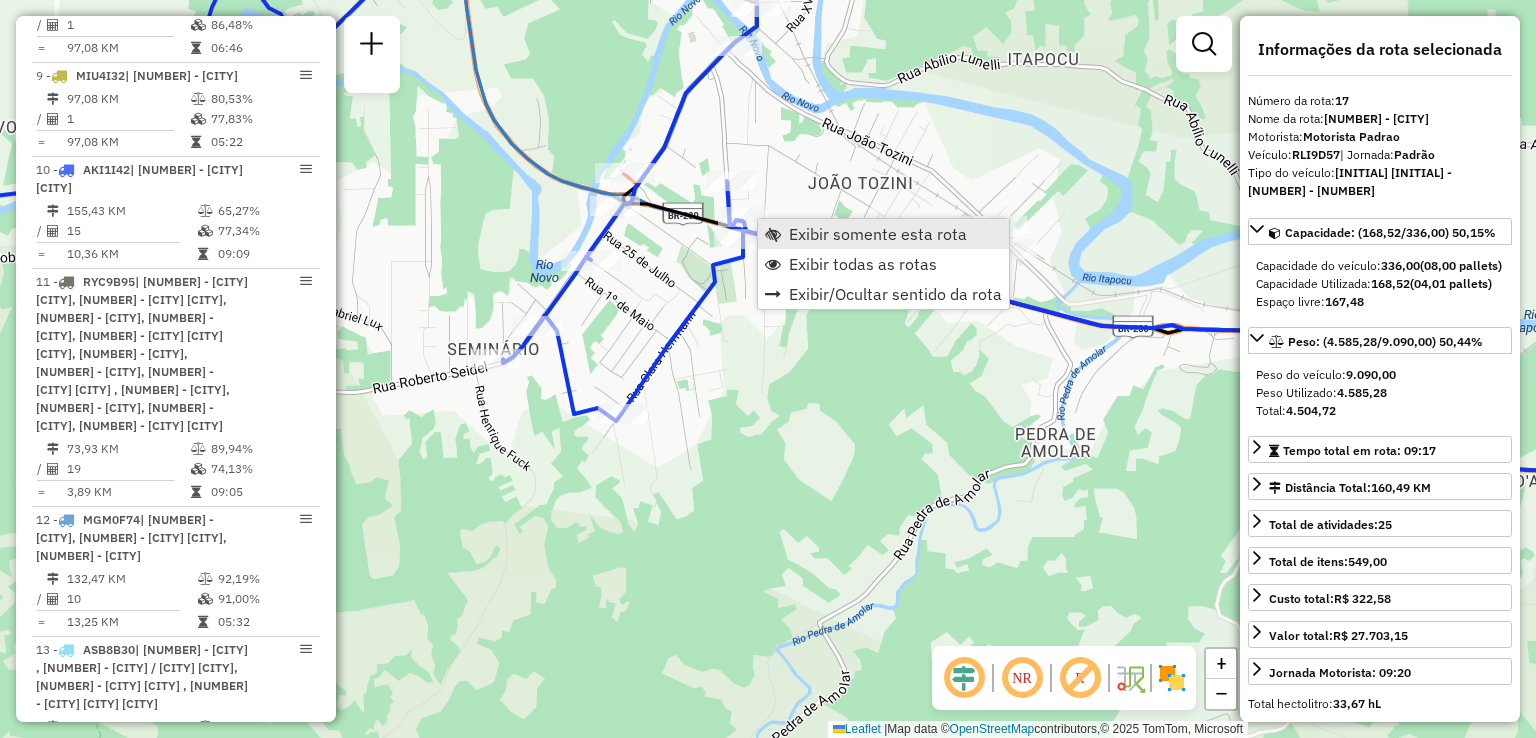 scroll, scrollTop: 2800, scrollLeft: 0, axis: vertical 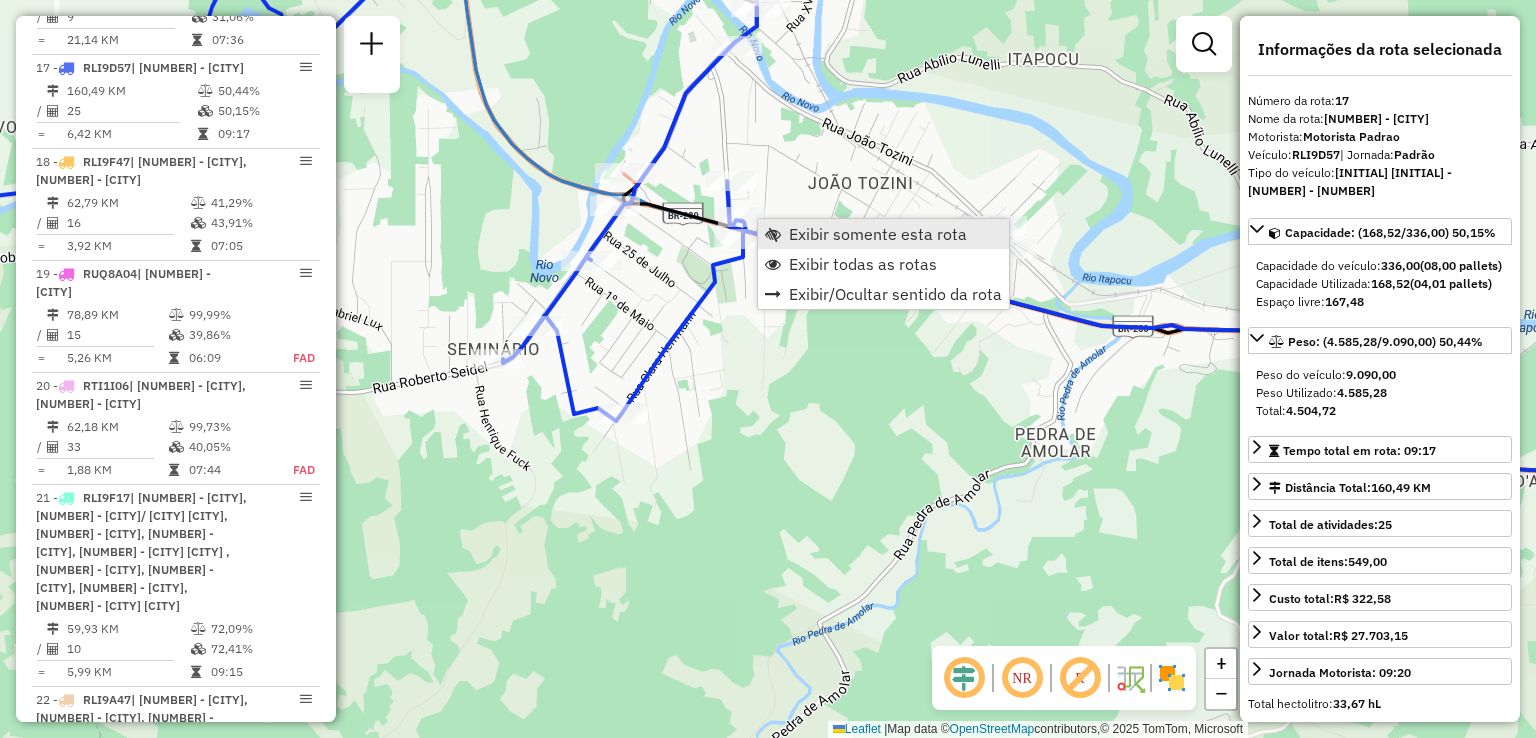 click on "Exibir somente esta rota" at bounding box center [878, 234] 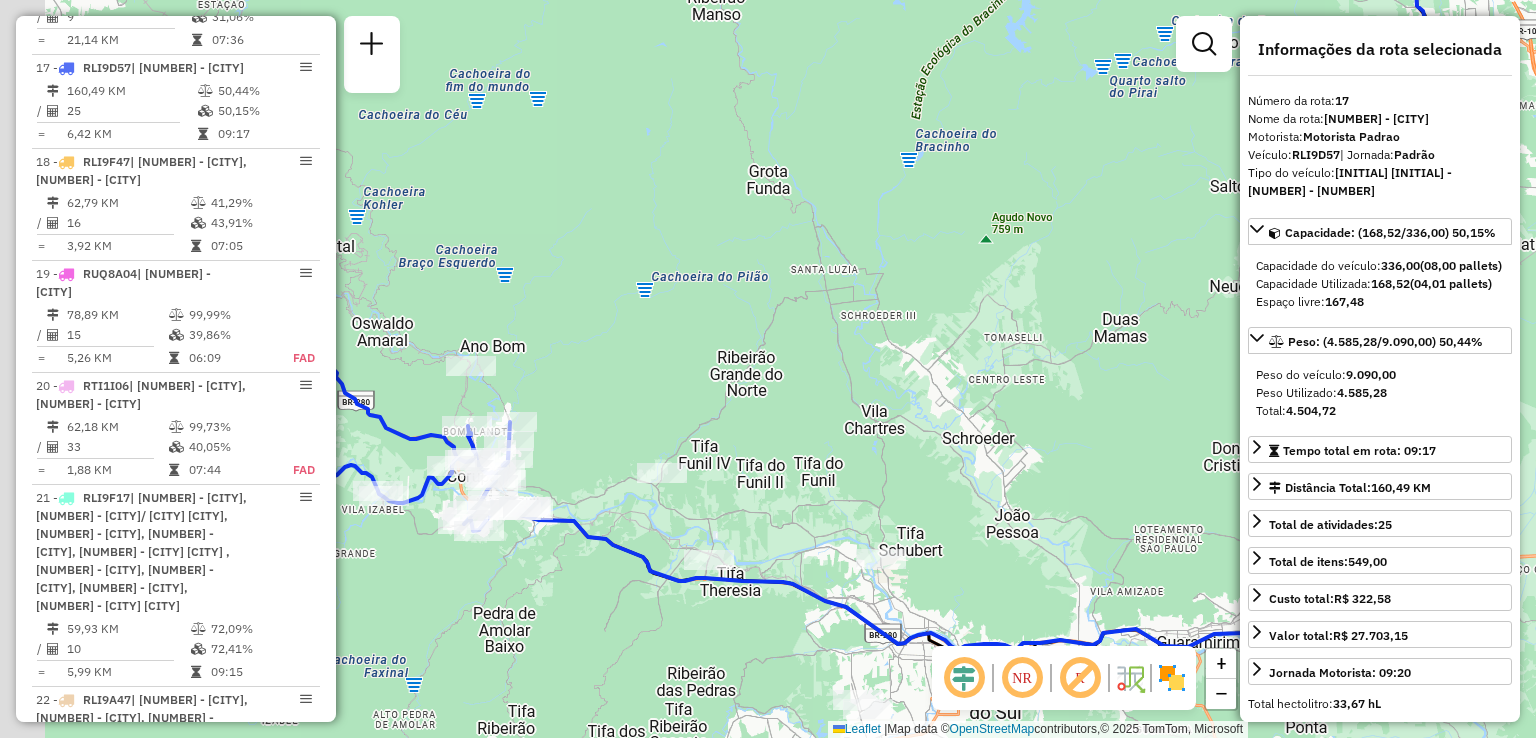 drag, startPoint x: 588, startPoint y: 468, endPoint x: 740, endPoint y: 365, distance: 183.61101 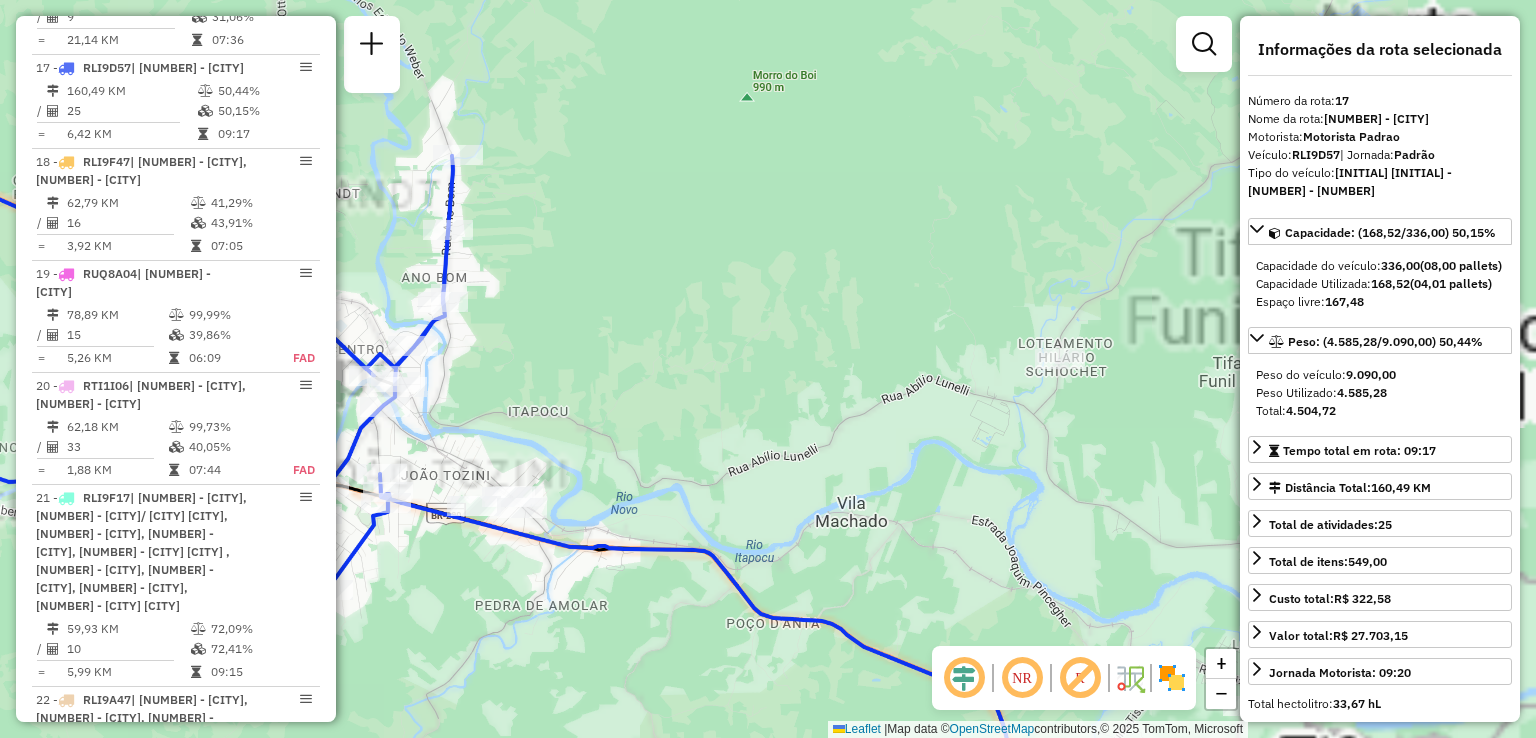 drag, startPoint x: 560, startPoint y: 469, endPoint x: 858, endPoint y: 323, distance: 331.84332 